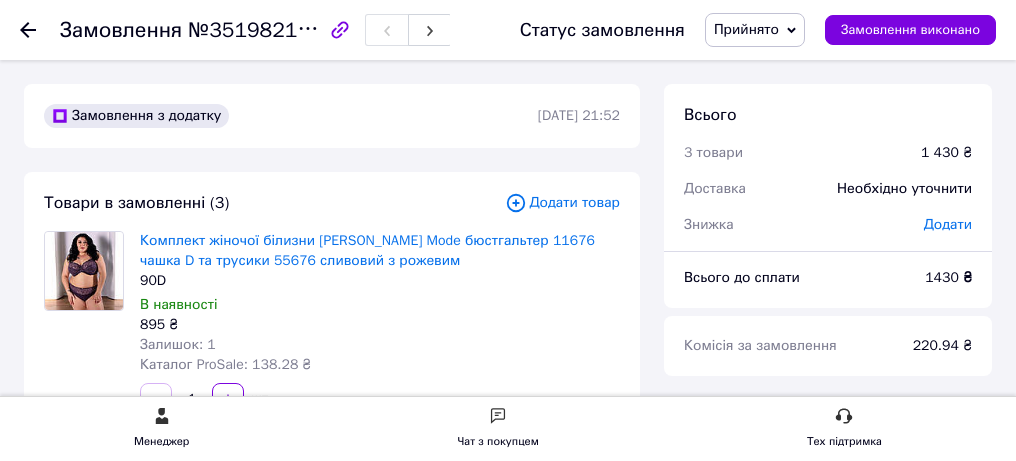 scroll, scrollTop: 300, scrollLeft: 0, axis: vertical 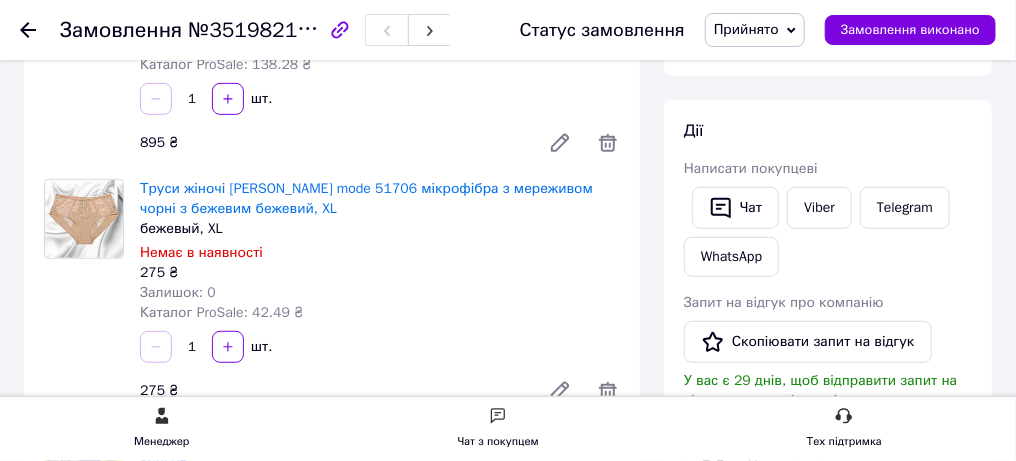 click 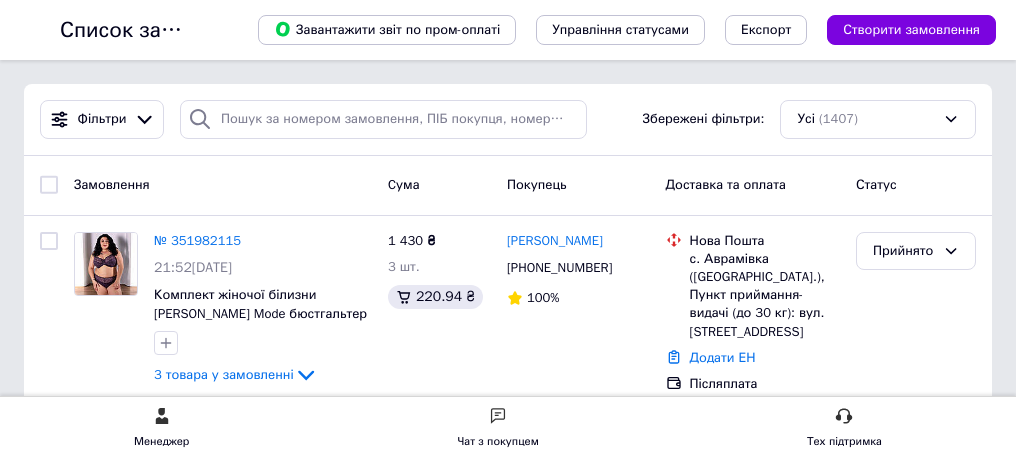 scroll, scrollTop: 0, scrollLeft: 0, axis: both 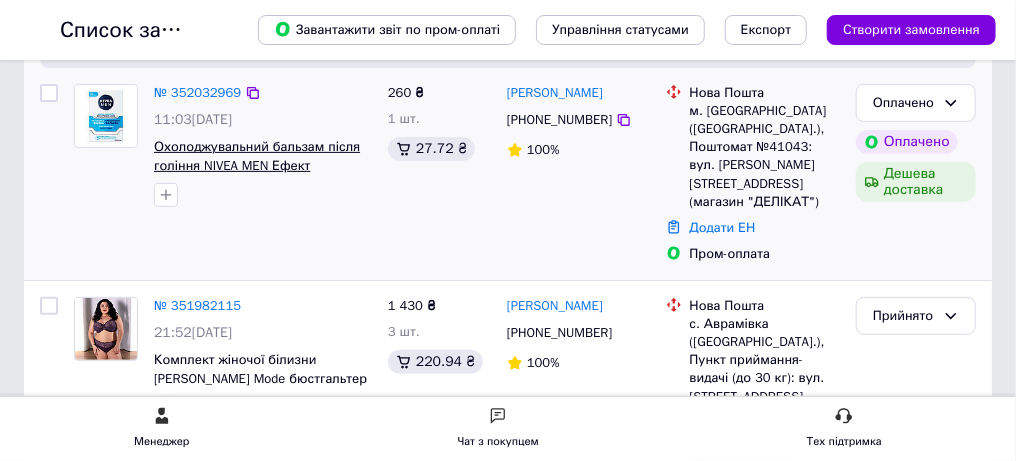 click on "Охолоджувальний бальзам після гоління NIVEA MEN Ефект прохолоди, для чутливої шкіри,  100 мл" at bounding box center (257, 174) 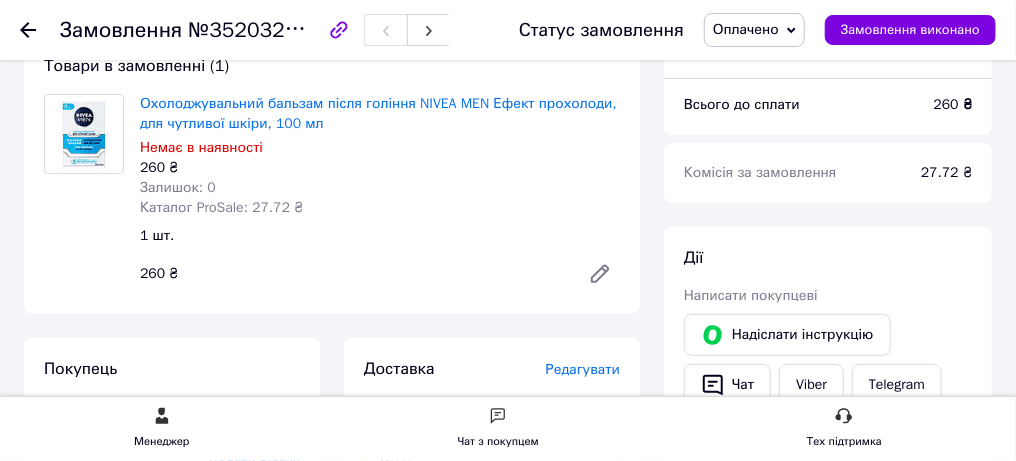 scroll, scrollTop: 200, scrollLeft: 0, axis: vertical 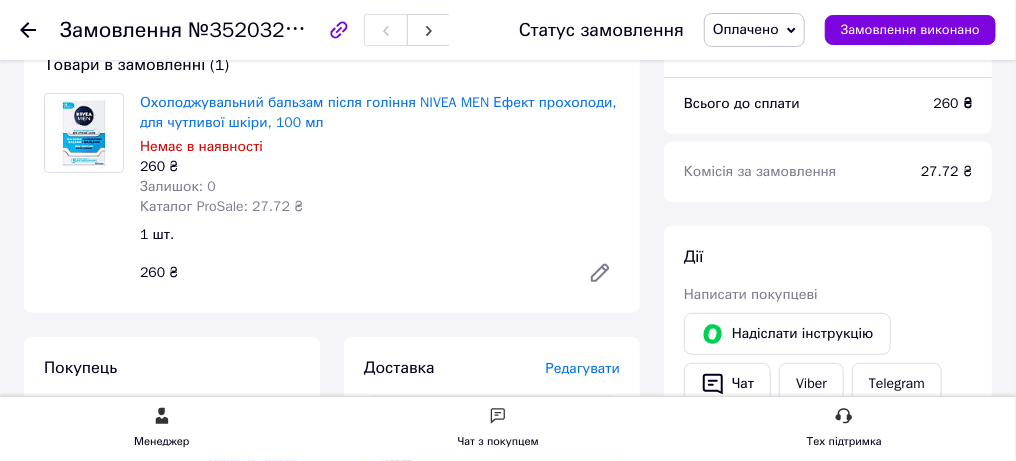 click 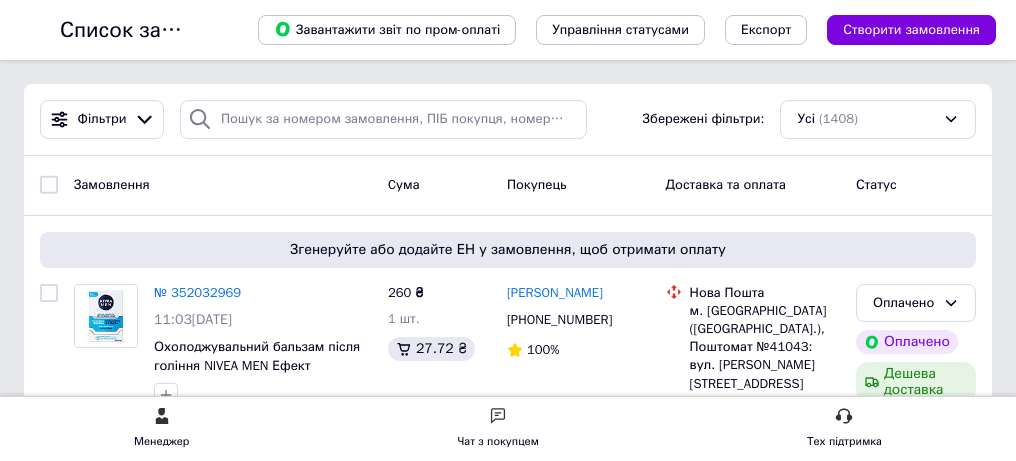 scroll, scrollTop: 200, scrollLeft: 0, axis: vertical 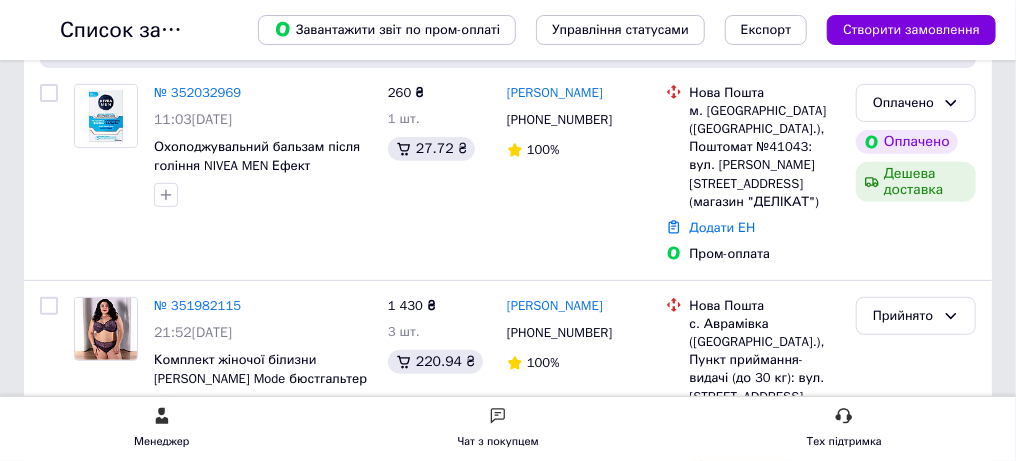 click on "Товари та послуги" at bounding box center (-125, 185) 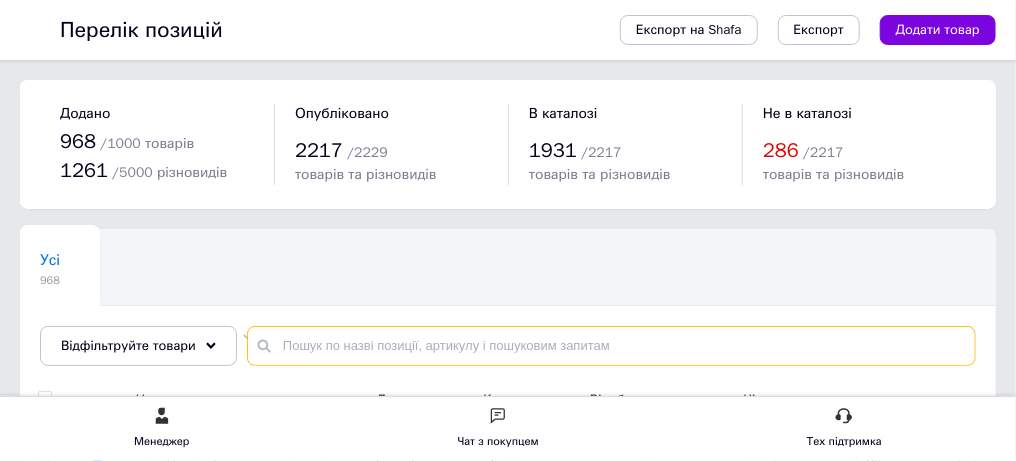 click at bounding box center [611, 346] 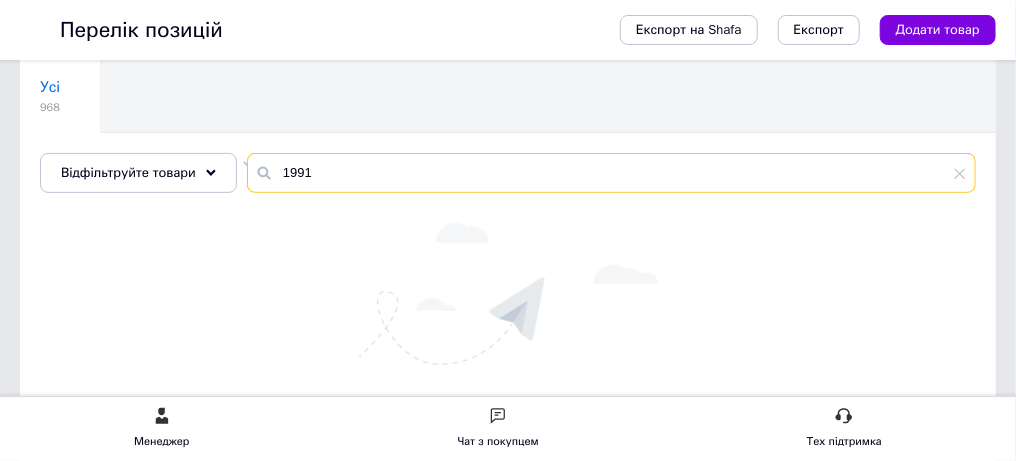 scroll, scrollTop: 200, scrollLeft: 0, axis: vertical 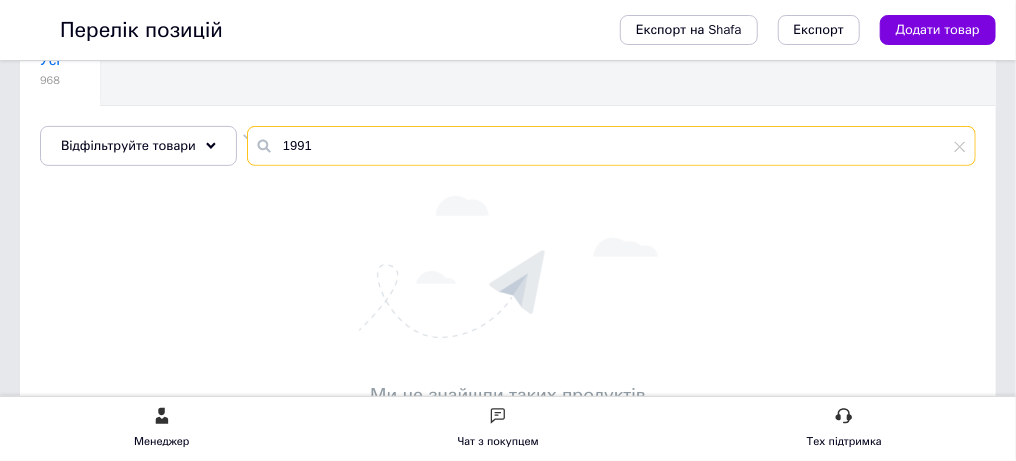 type on "1991" 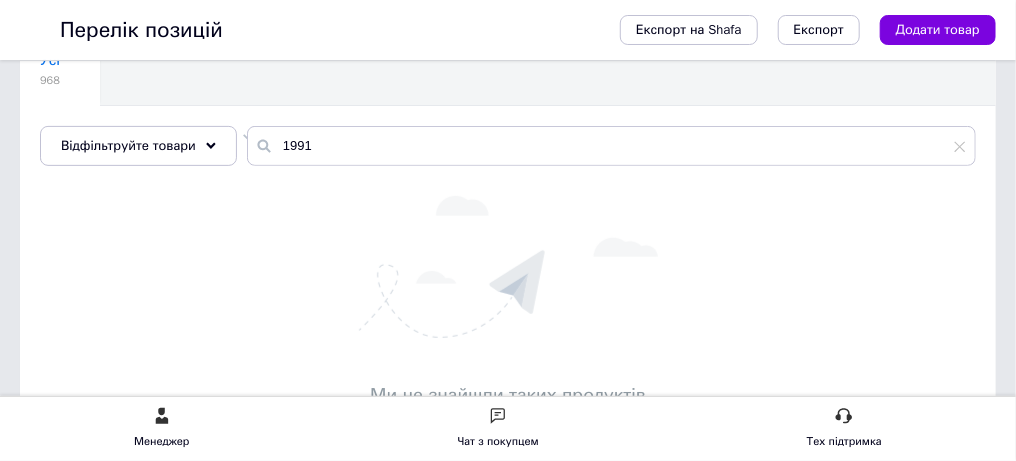 click on "Видалені позиції" at bounding box center (-131, 177) 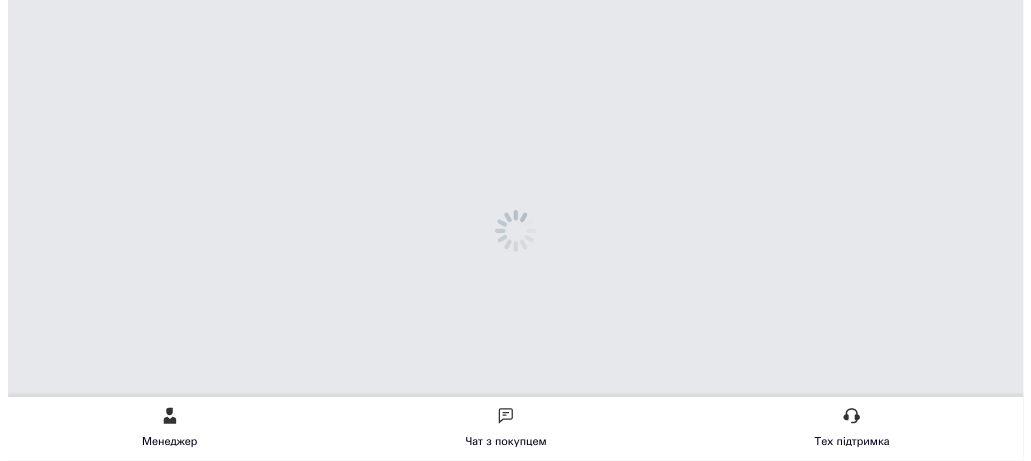 scroll, scrollTop: 0, scrollLeft: 0, axis: both 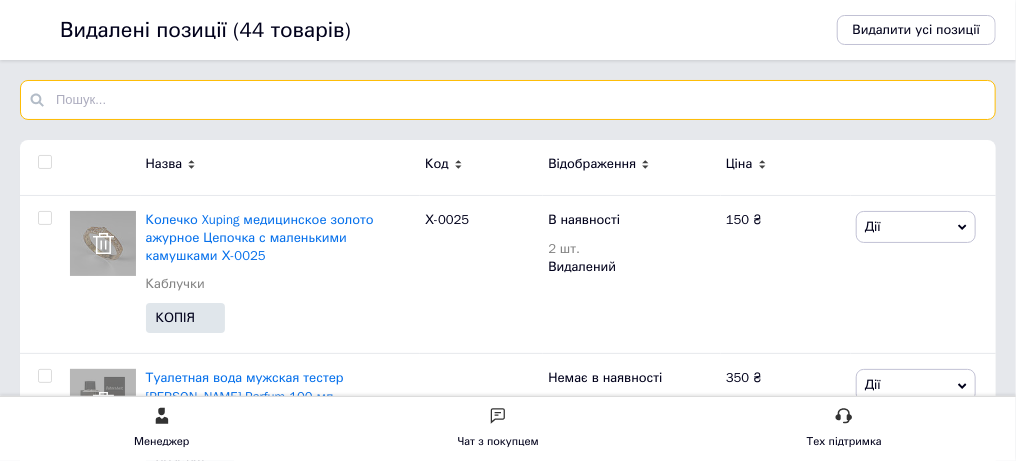 click at bounding box center (508, 100) 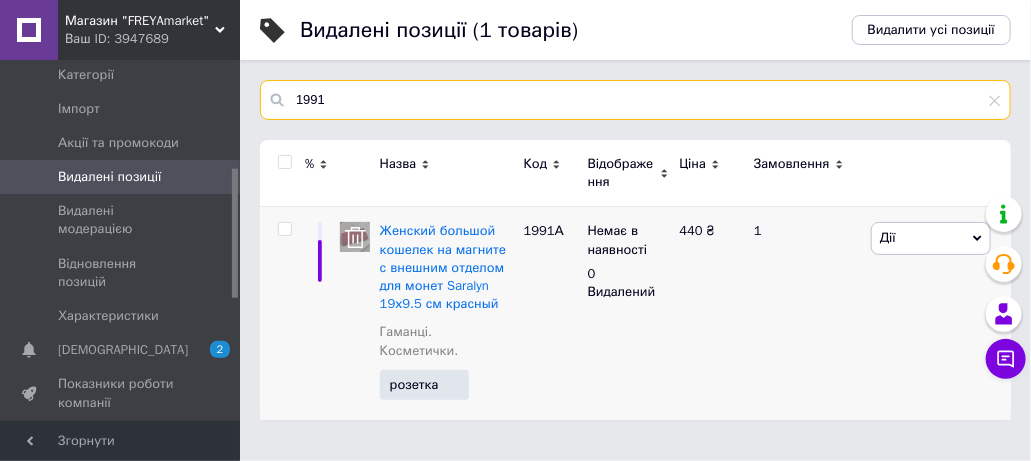 type on "1991" 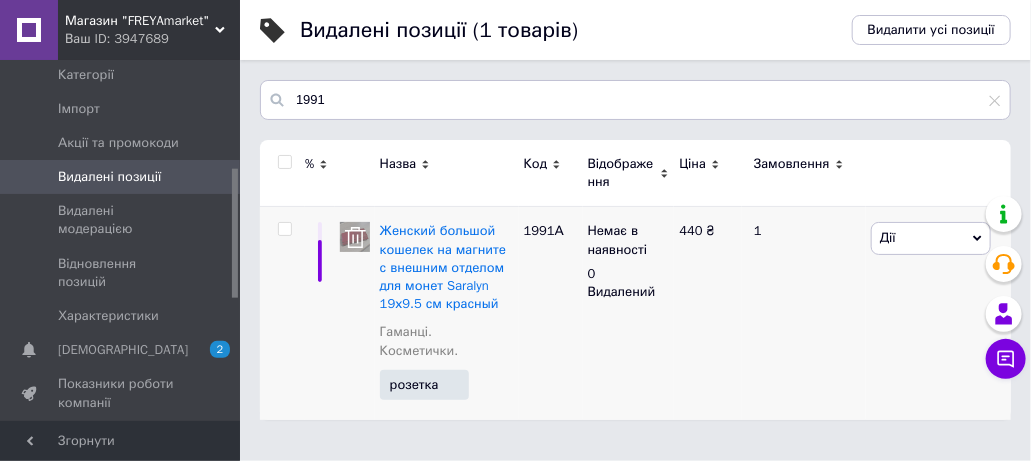 click 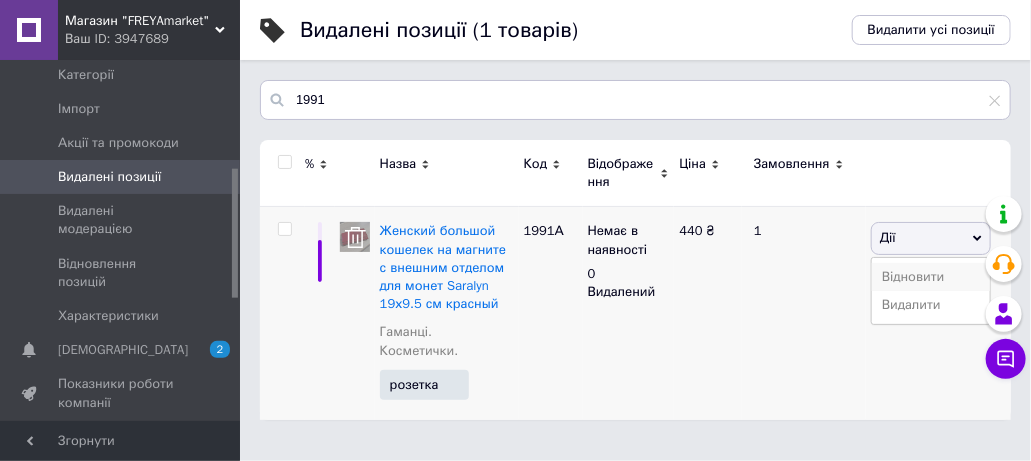 click on "Відновити" at bounding box center [931, 277] 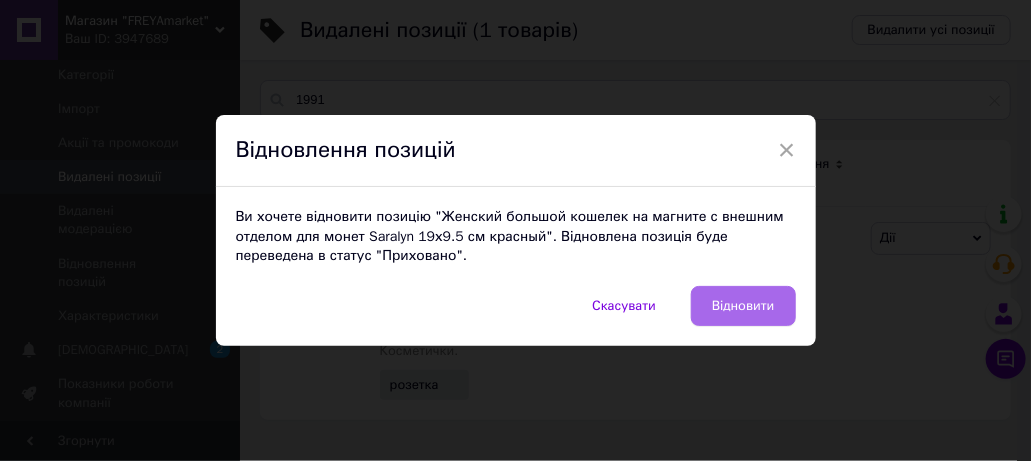 click on "Відновити" at bounding box center (743, 306) 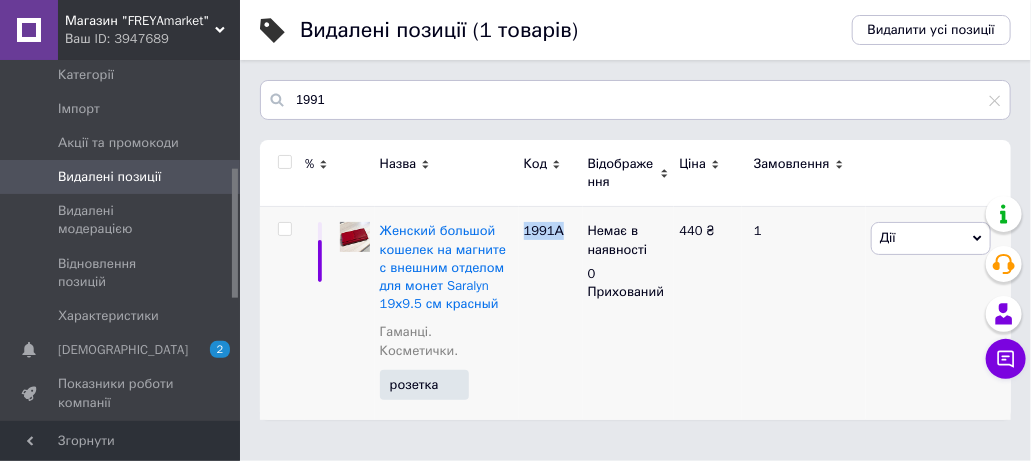 drag, startPoint x: 527, startPoint y: 229, endPoint x: 567, endPoint y: 231, distance: 40.04997 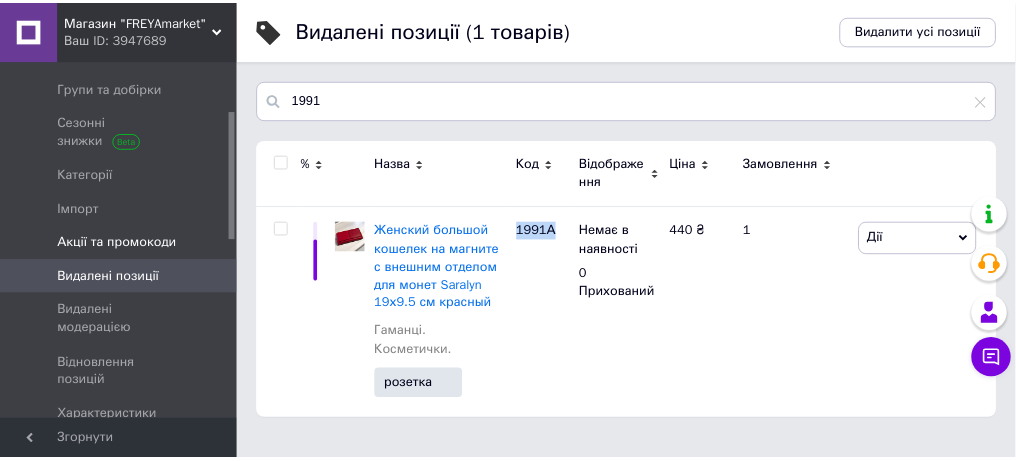 scroll, scrollTop: 0, scrollLeft: 0, axis: both 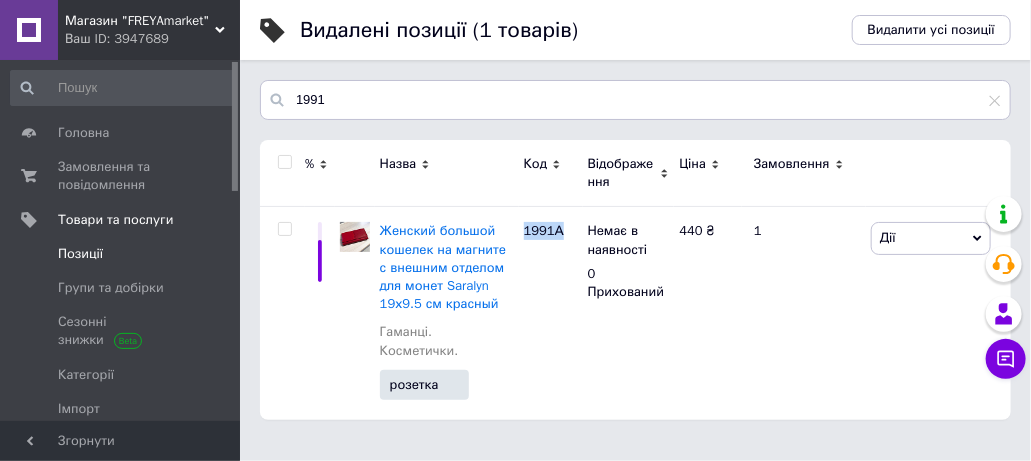 click on "Позиції" at bounding box center (80, 254) 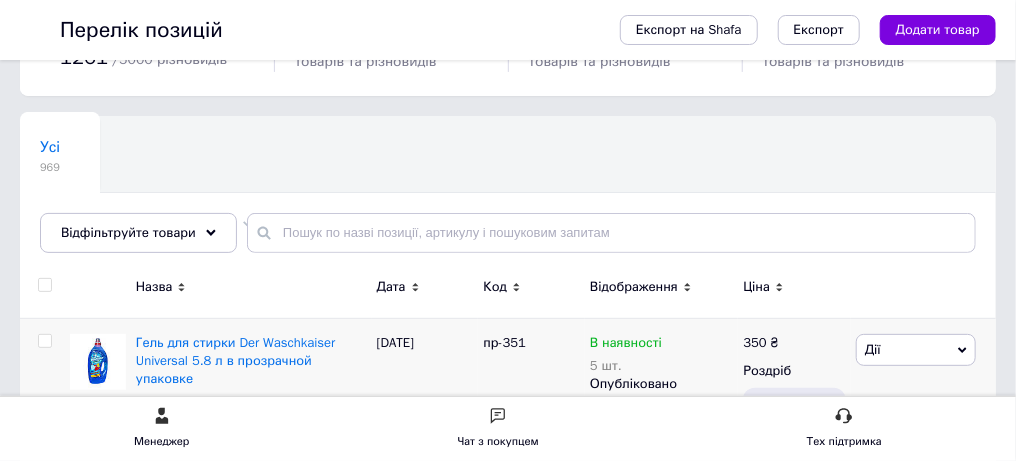 scroll, scrollTop: 200, scrollLeft: 0, axis: vertical 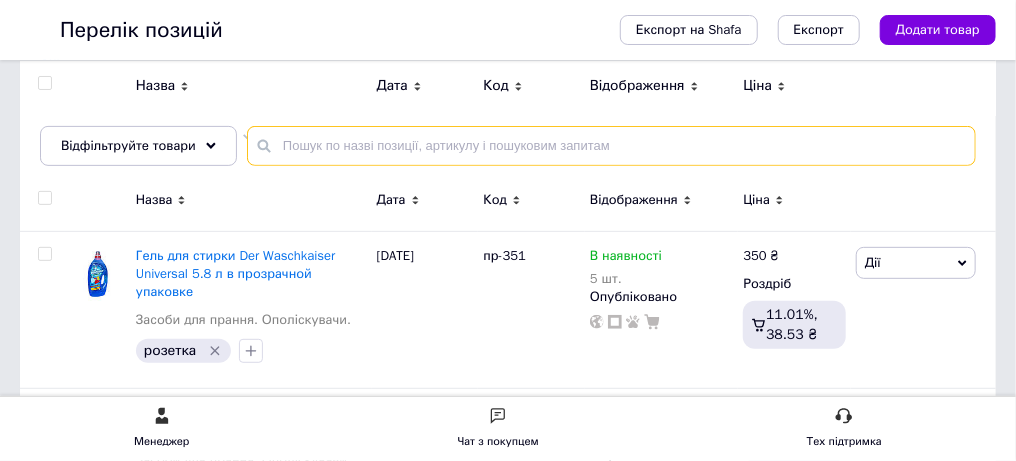 paste on "1991А" 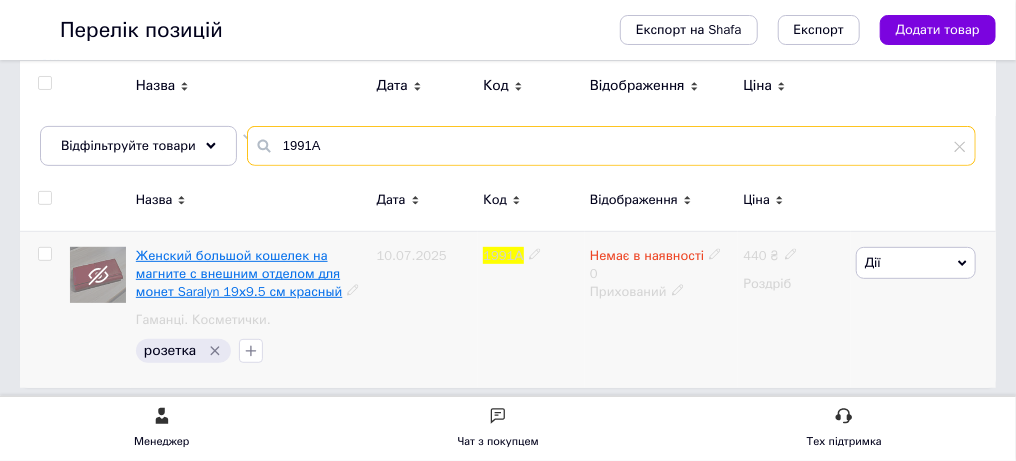 type on "1991А" 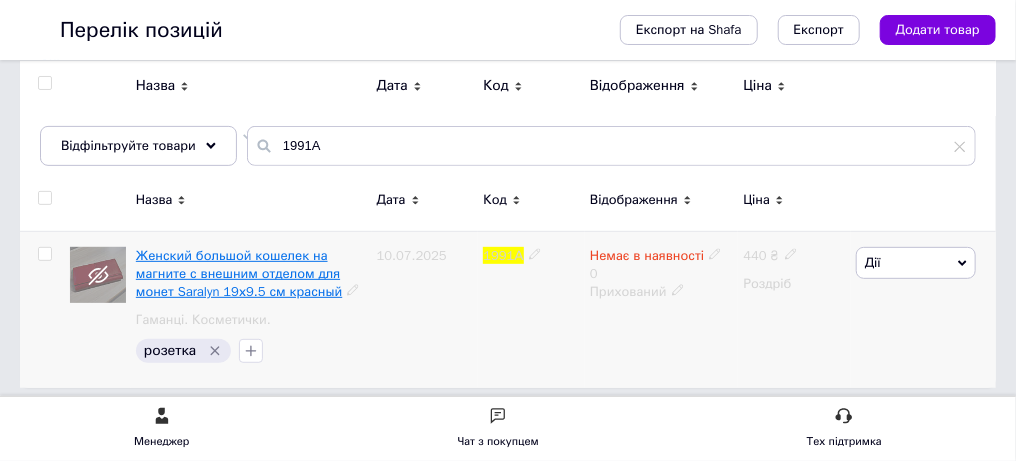 click on "Женский большой кошелек на магните с внешним отделом  для монет Saralyn 19х9.5 см красный" at bounding box center [239, 273] 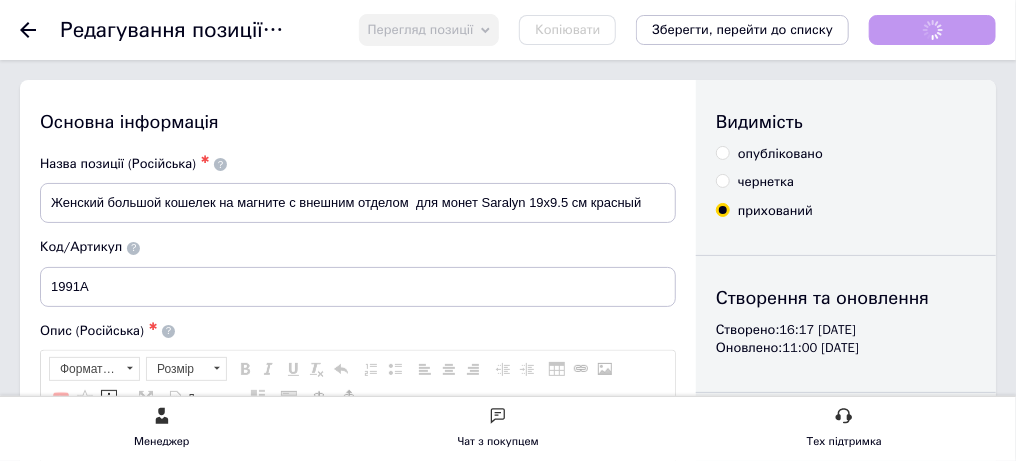 scroll, scrollTop: 0, scrollLeft: 0, axis: both 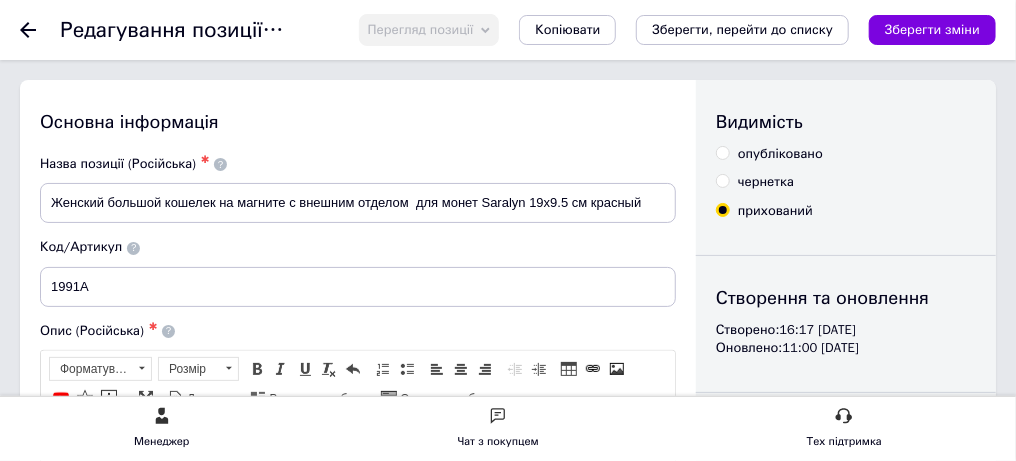 click on "опубліковано" at bounding box center (722, 152) 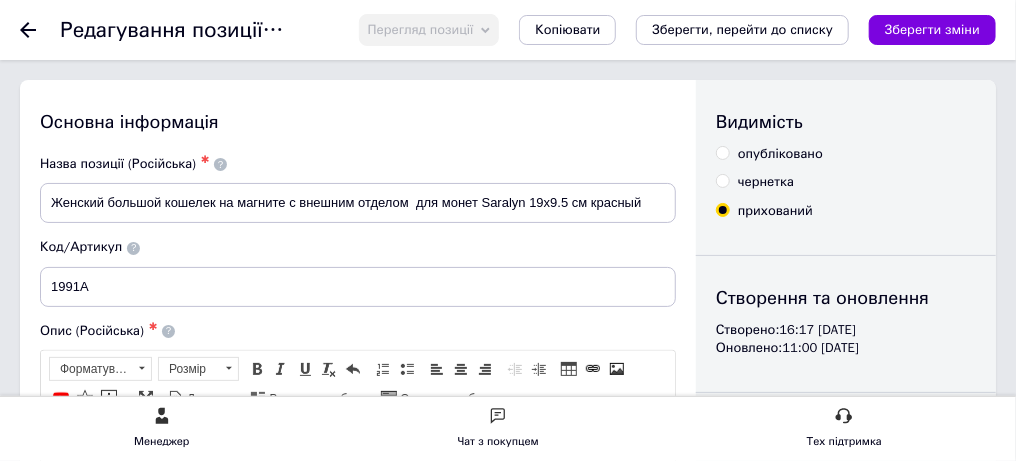 radio on "true" 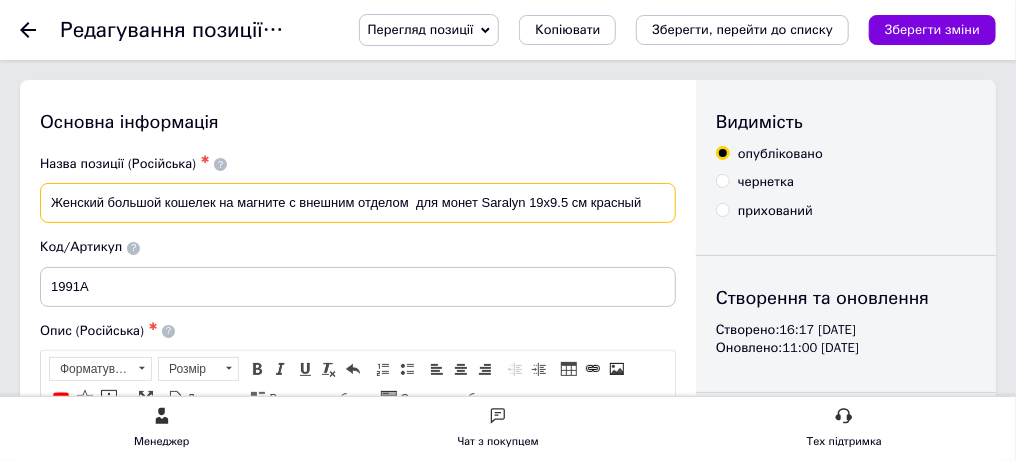scroll, scrollTop: 0, scrollLeft: 217, axis: horizontal 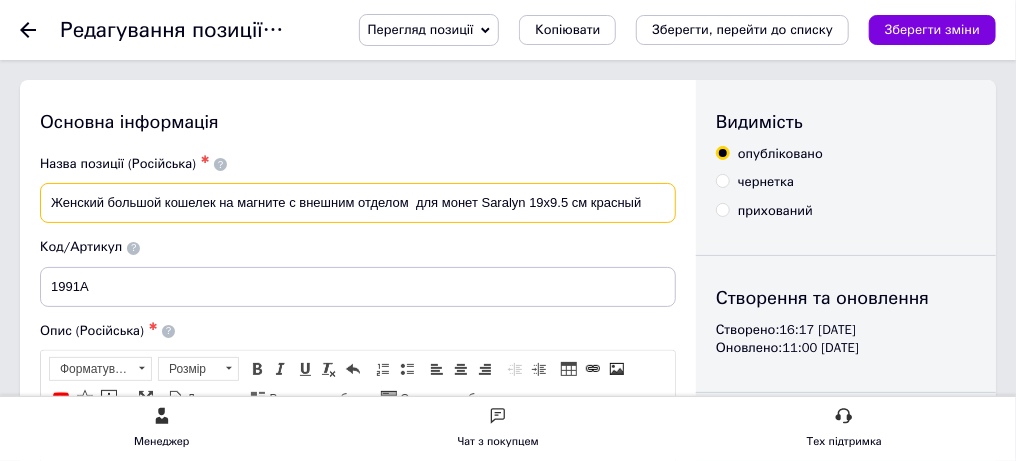 click on "Женский большой кошелек на магните с внешним отделом  для монет Saralyn 19х9.5 см красный" at bounding box center [358, 203] 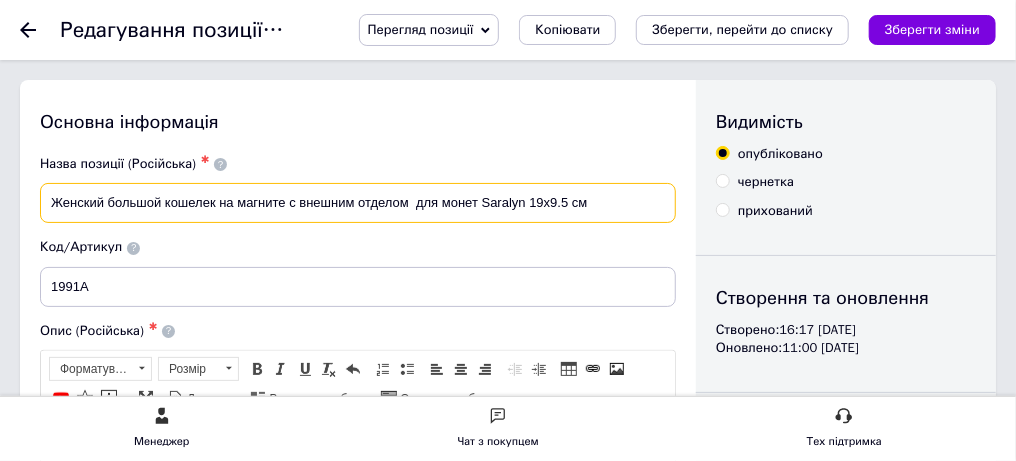 scroll, scrollTop: 0, scrollLeft: 166, axis: horizontal 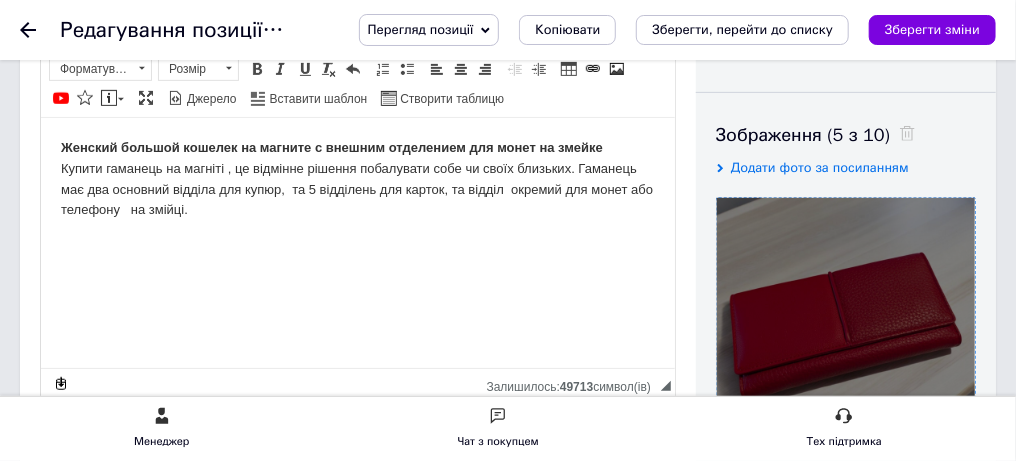 type on "Женский большой кошелек на магните с внешним отделом  для монет Saralyn 19х9.5 см" 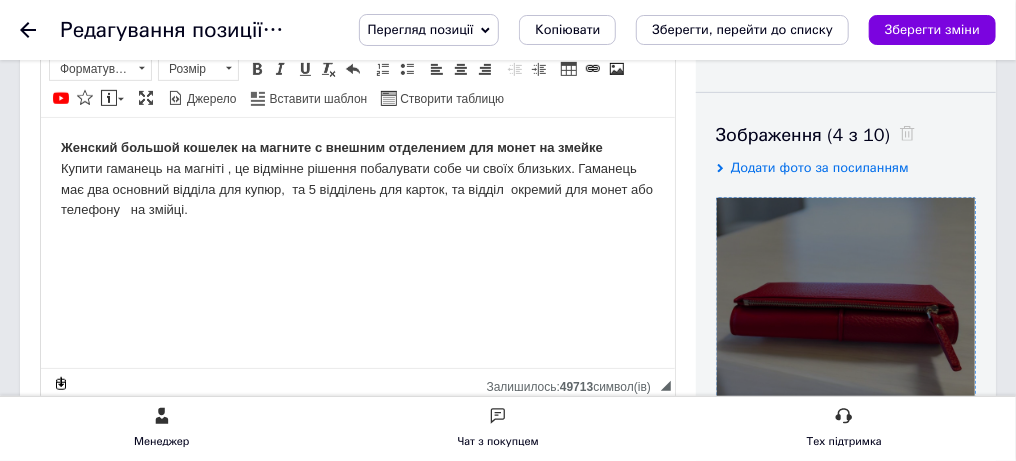 click 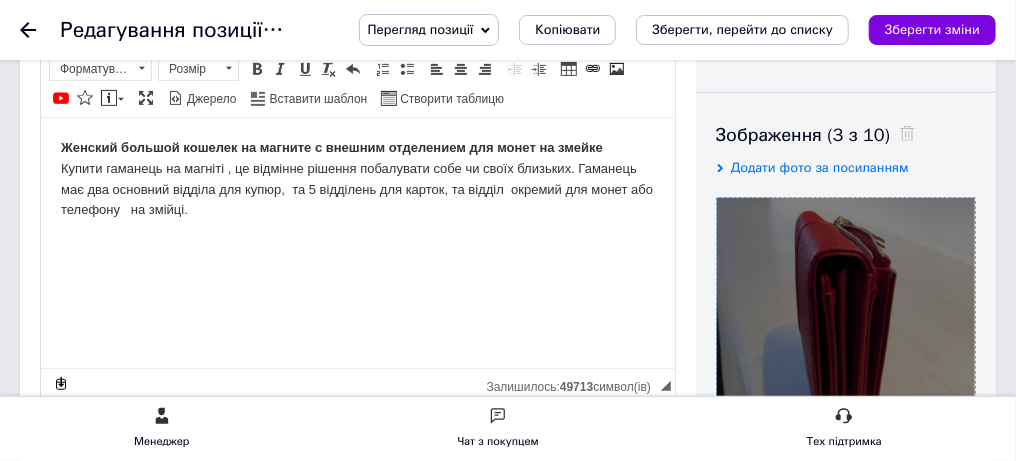 click 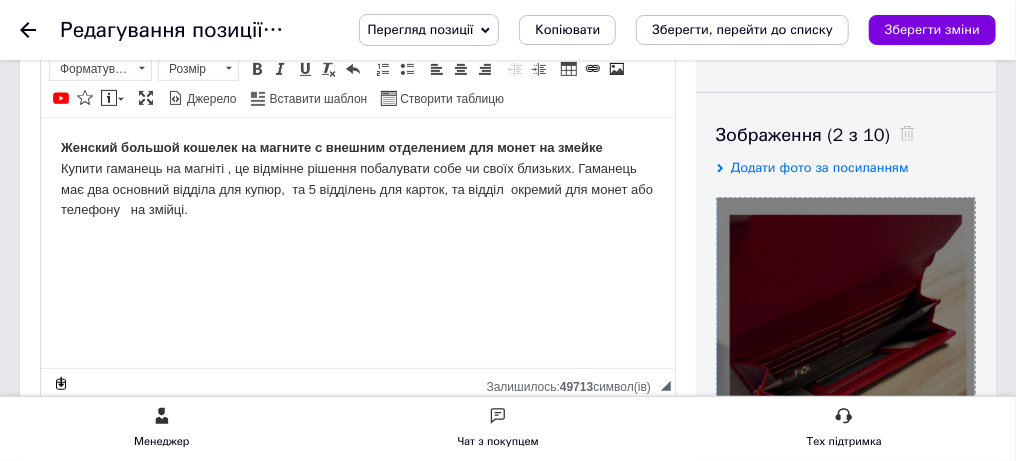 click 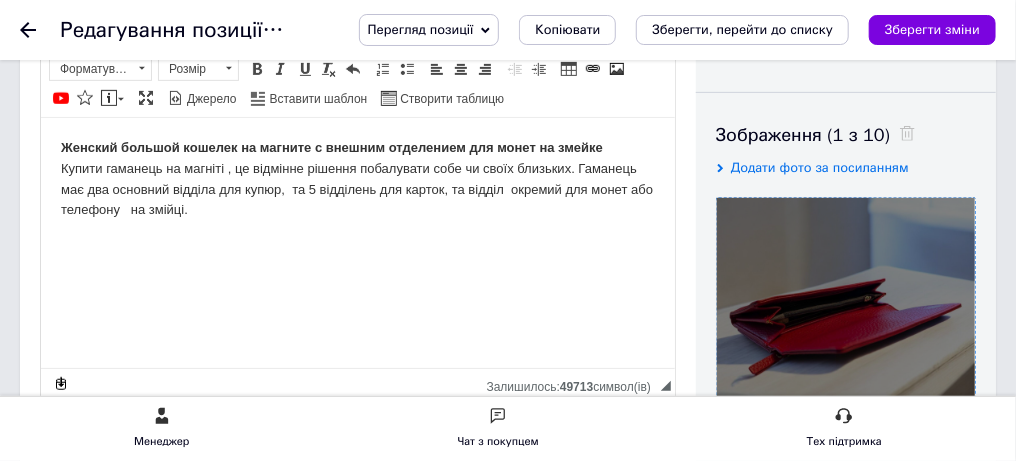 click 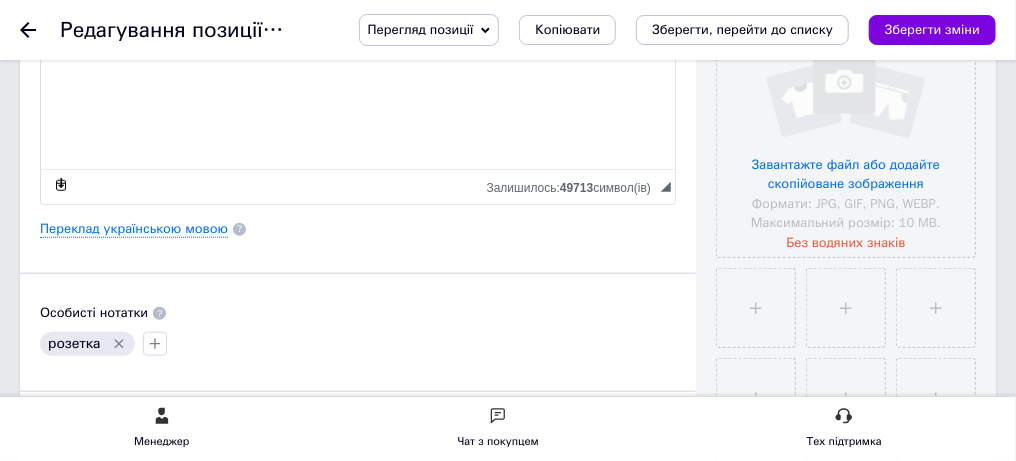 scroll, scrollTop: 800, scrollLeft: 0, axis: vertical 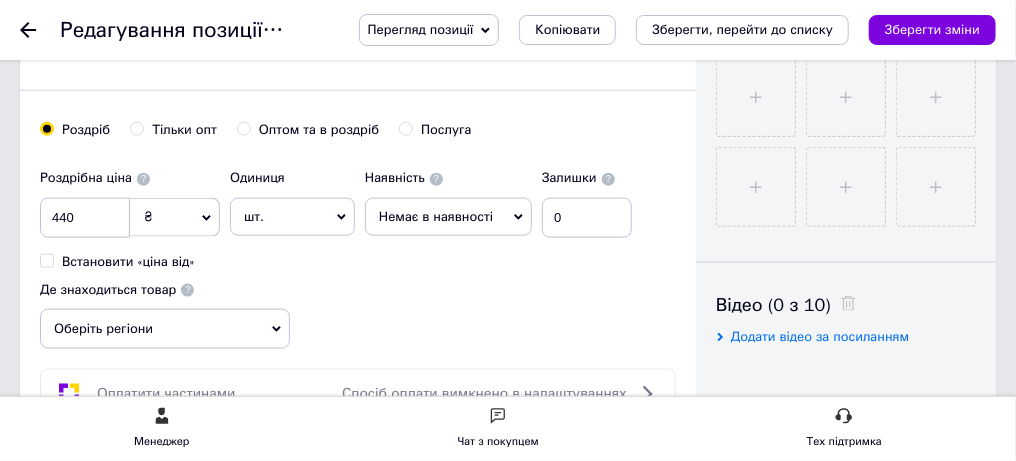 click 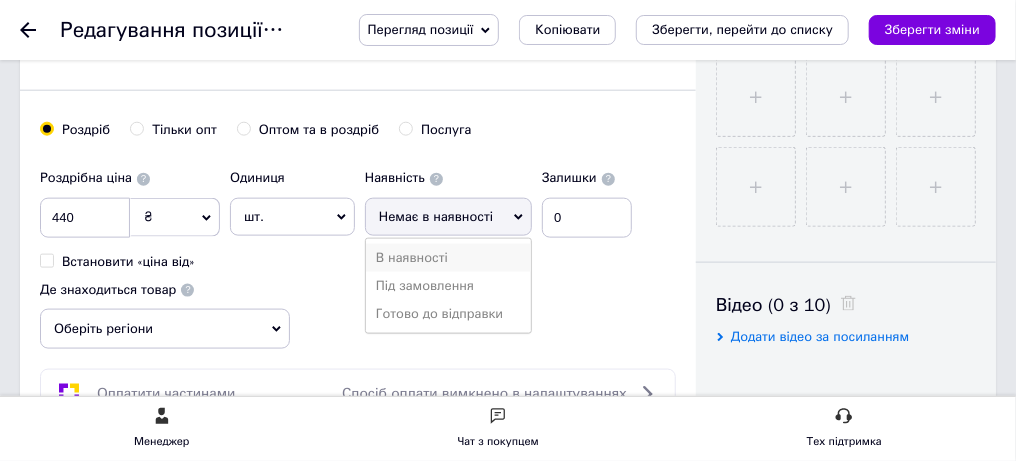 click on "В наявності" at bounding box center (448, 258) 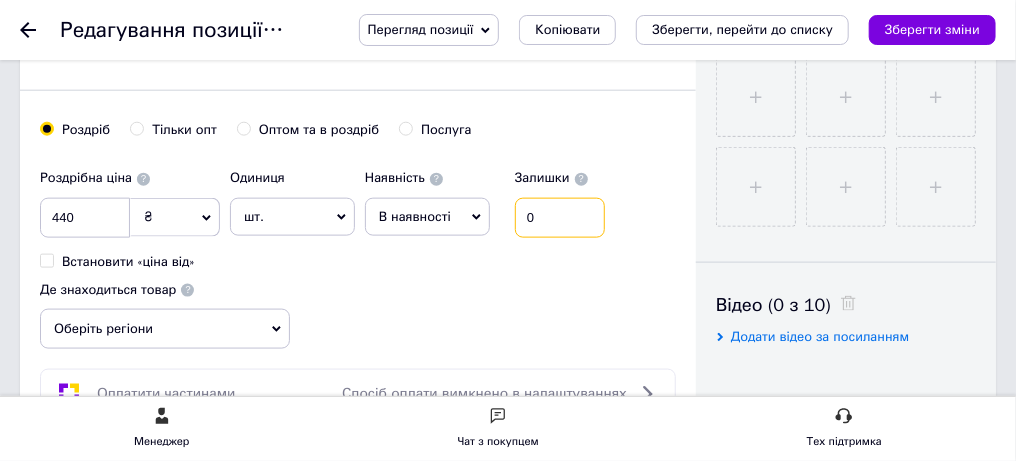 click on "0" at bounding box center (560, 218) 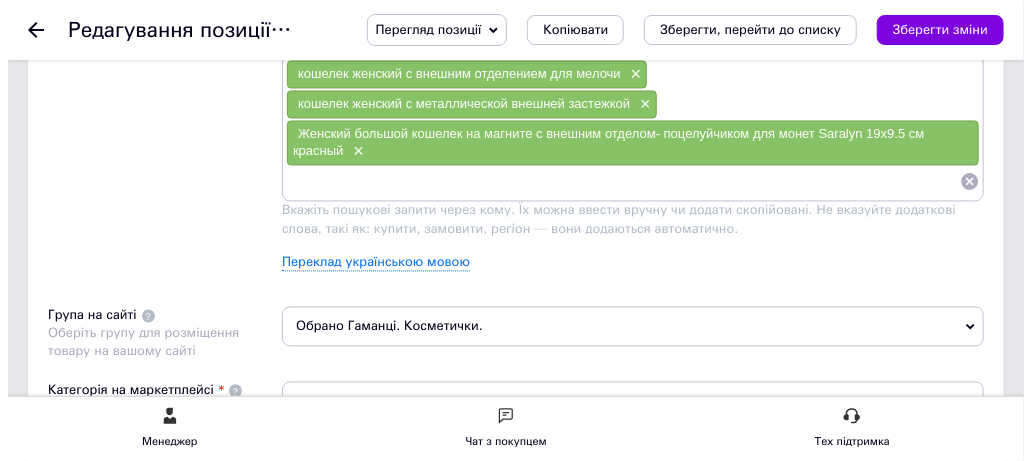 scroll, scrollTop: 1400, scrollLeft: 0, axis: vertical 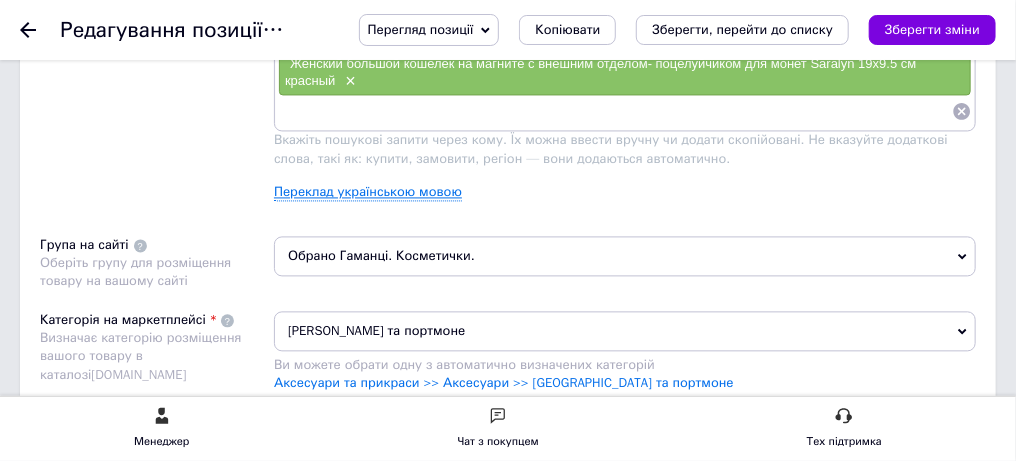 type on "2" 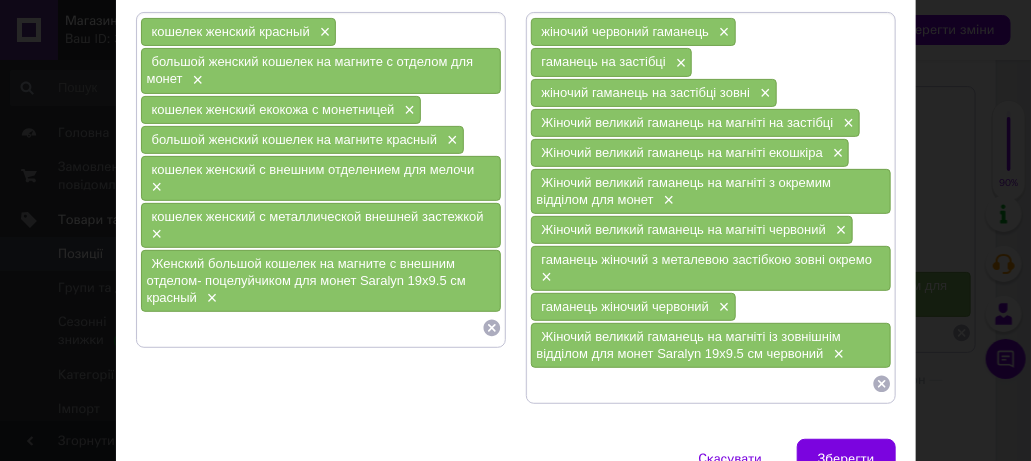 scroll, scrollTop: 200, scrollLeft: 0, axis: vertical 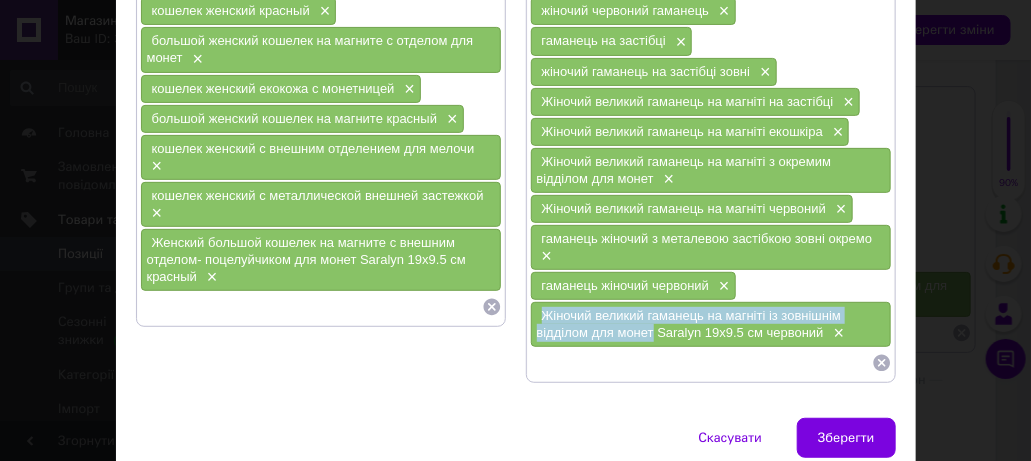 drag, startPoint x: 538, startPoint y: 302, endPoint x: 648, endPoint y: 331, distance: 113.758514 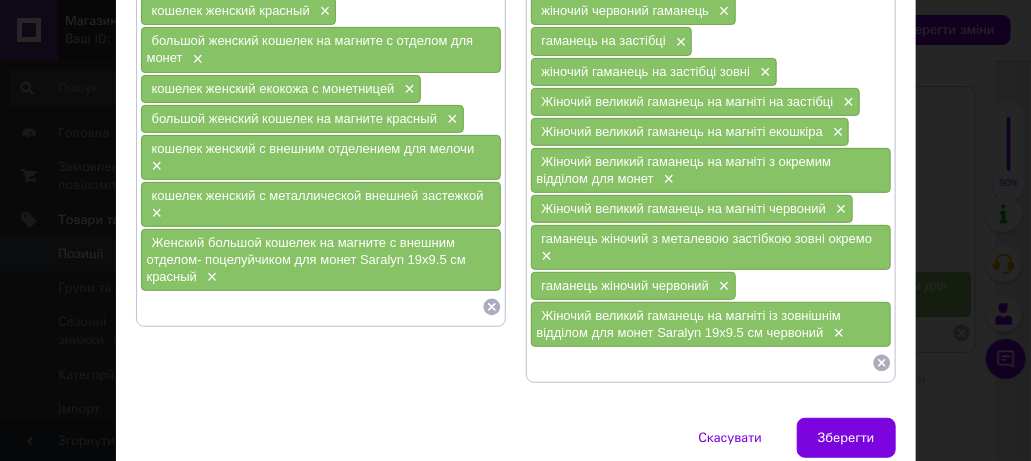 click on "Жіночий великий гаманець на магніті із зовнішнім відділом для монет Saralyn 19х9.5 см червоний" at bounding box center [689, 324] 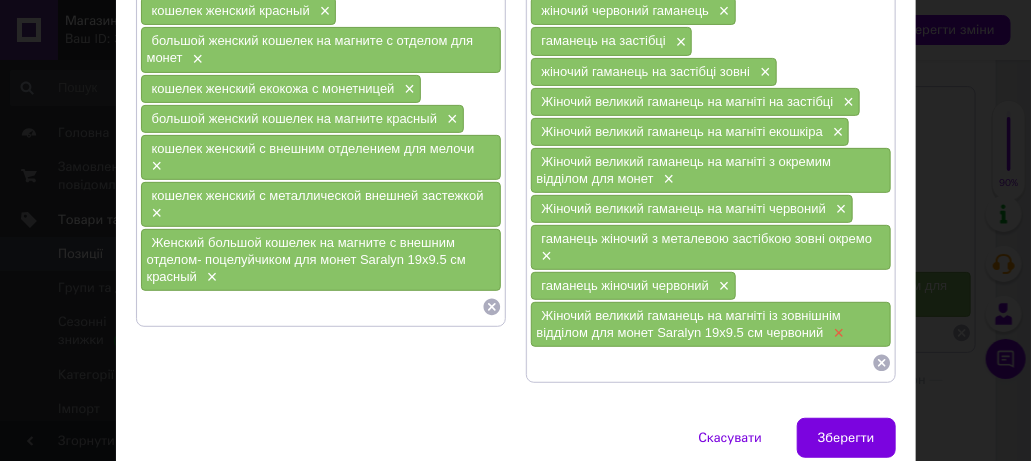 click on "×" at bounding box center (837, 333) 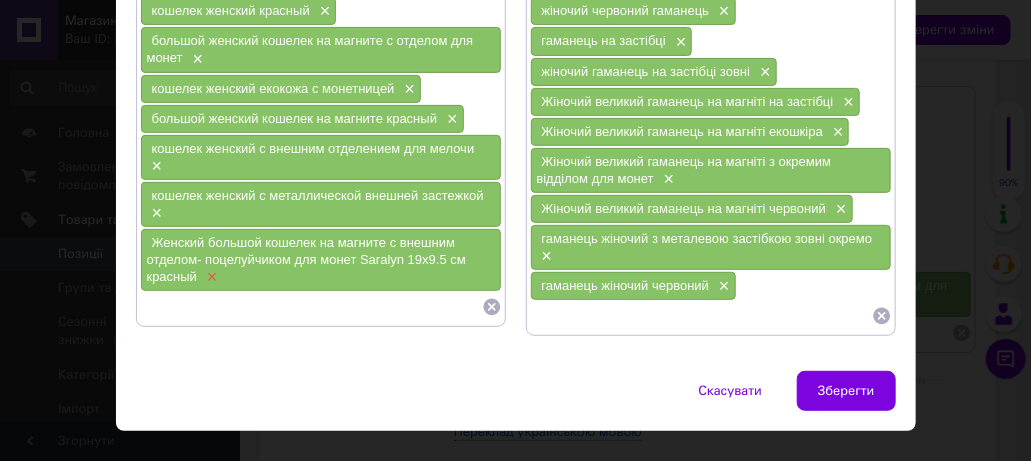 click on "×" at bounding box center [210, 277] 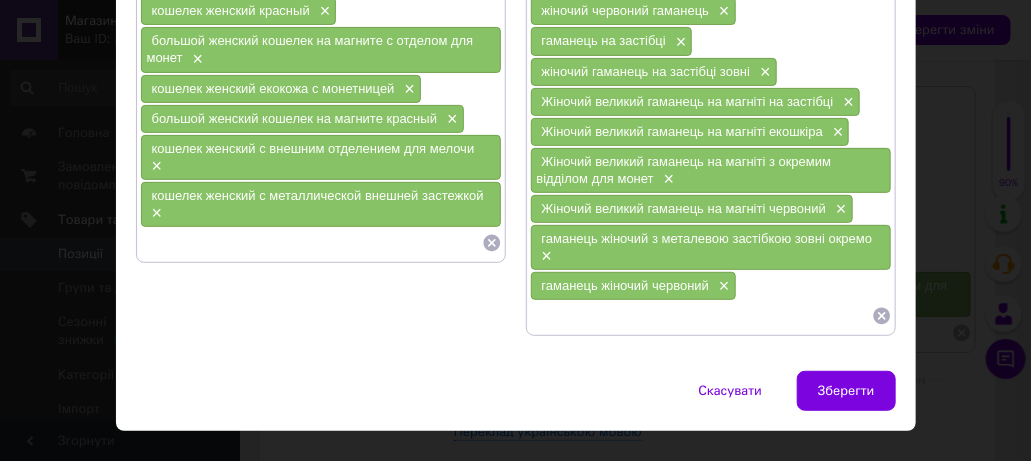 click at bounding box center (701, 316) 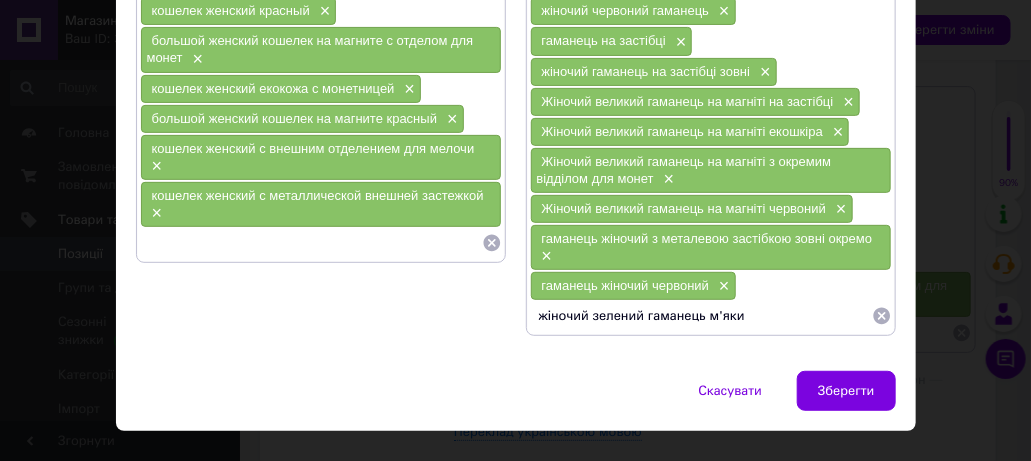 type on "жіночий зелений гаманець м'який" 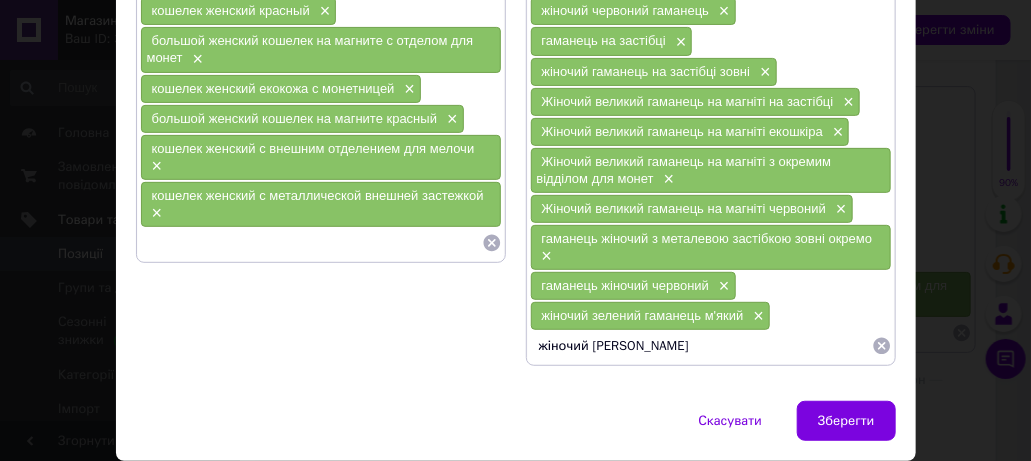 type on "жіночий фіолетотий гаманець" 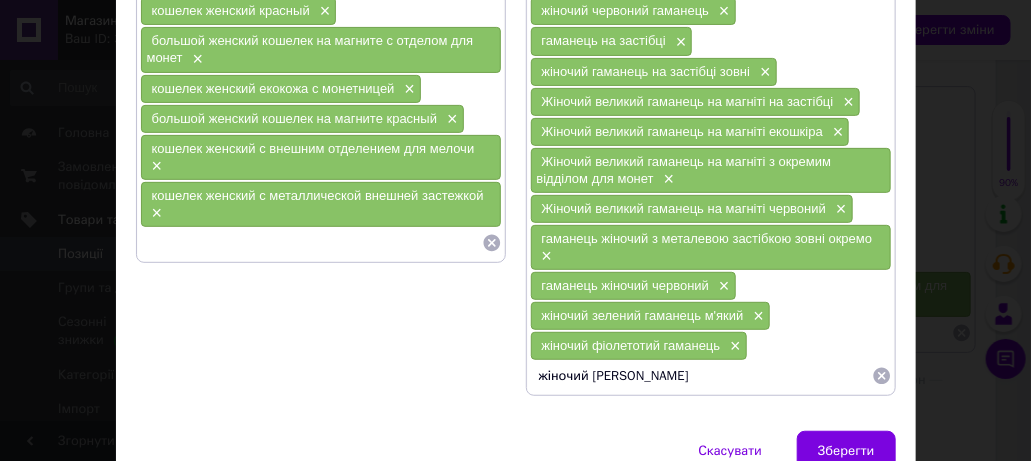 type on "жіночий бордовий гаманець" 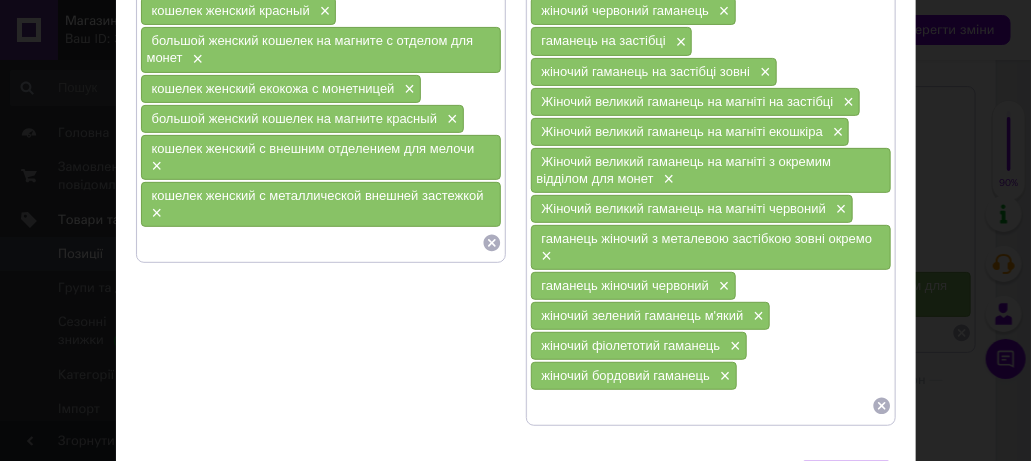 type on "н" 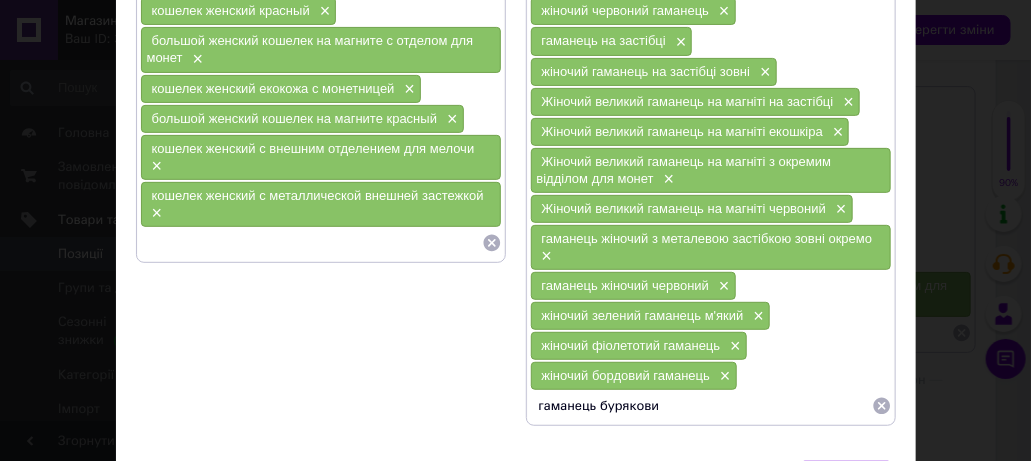 type on "гаманець буряковий" 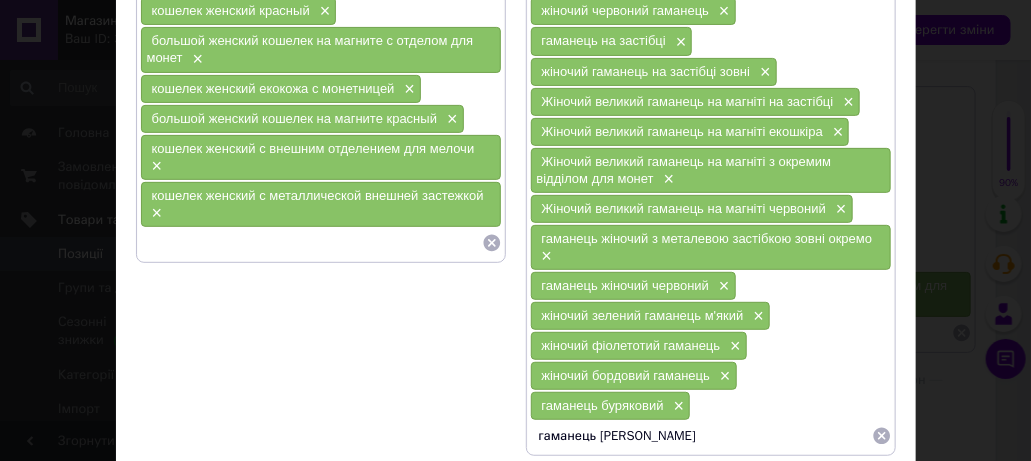 type on "гаманець бежевий жіночий" 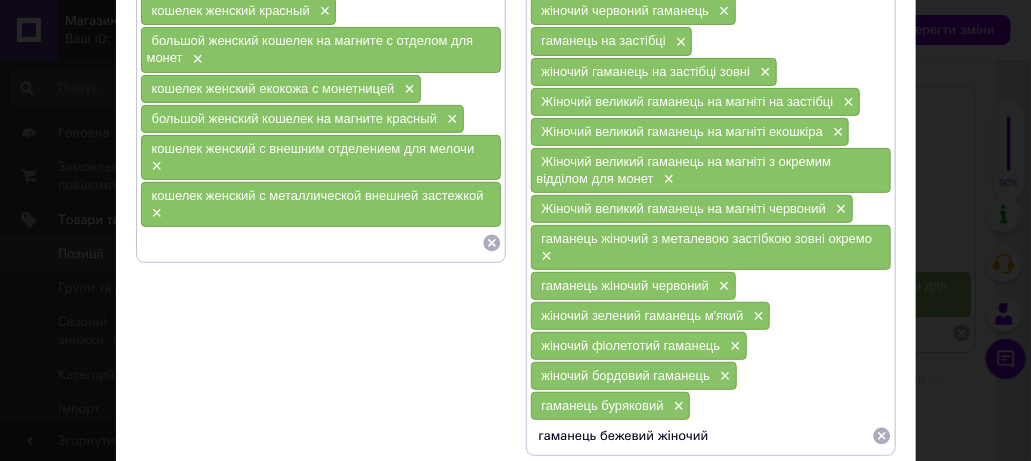 type 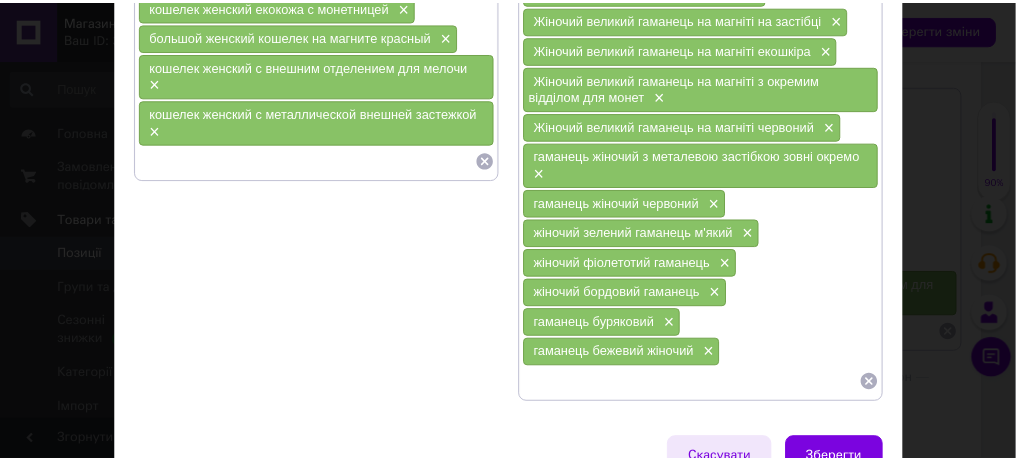 scroll, scrollTop: 345, scrollLeft: 0, axis: vertical 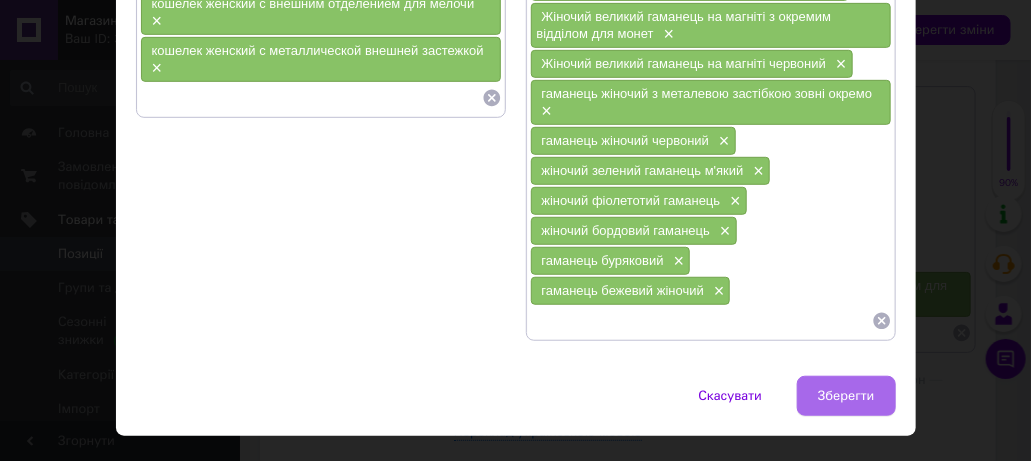 click on "Зберегти" at bounding box center [846, 396] 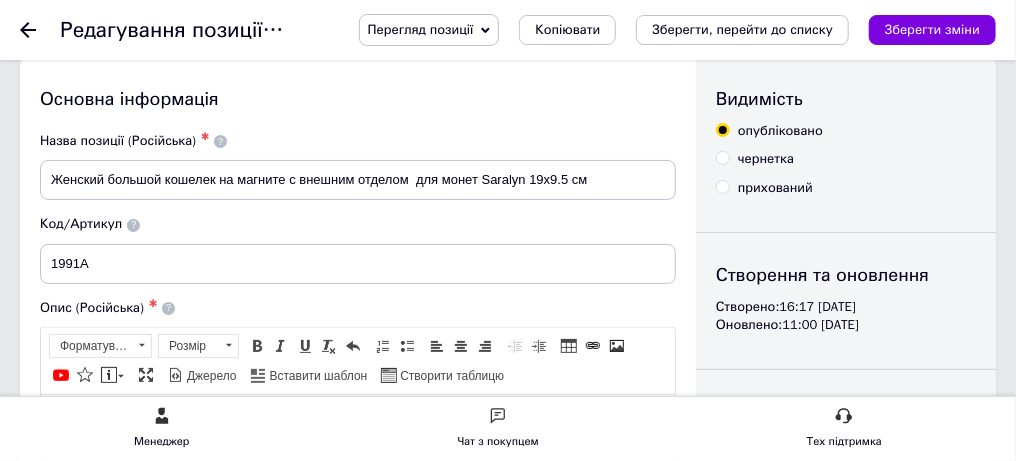 scroll, scrollTop: 0, scrollLeft: 0, axis: both 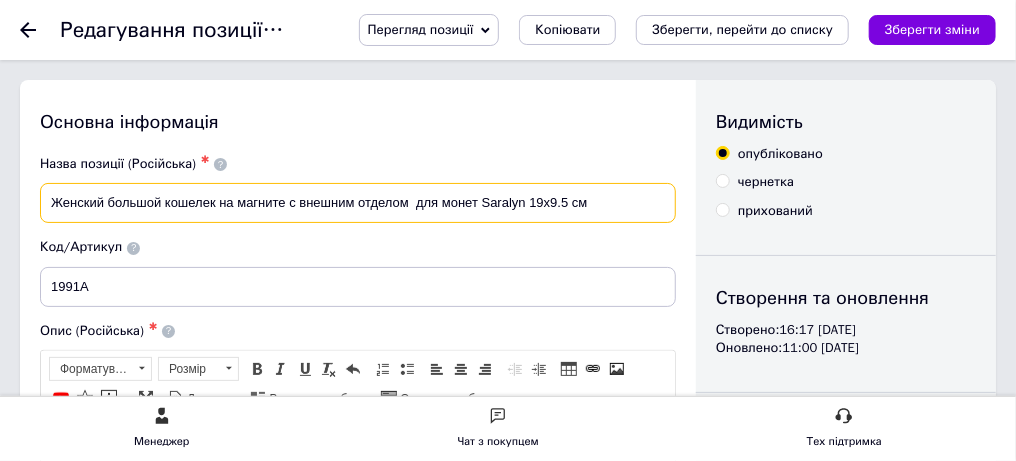 drag, startPoint x: 284, startPoint y: 199, endPoint x: 688, endPoint y: 201, distance: 404.00494 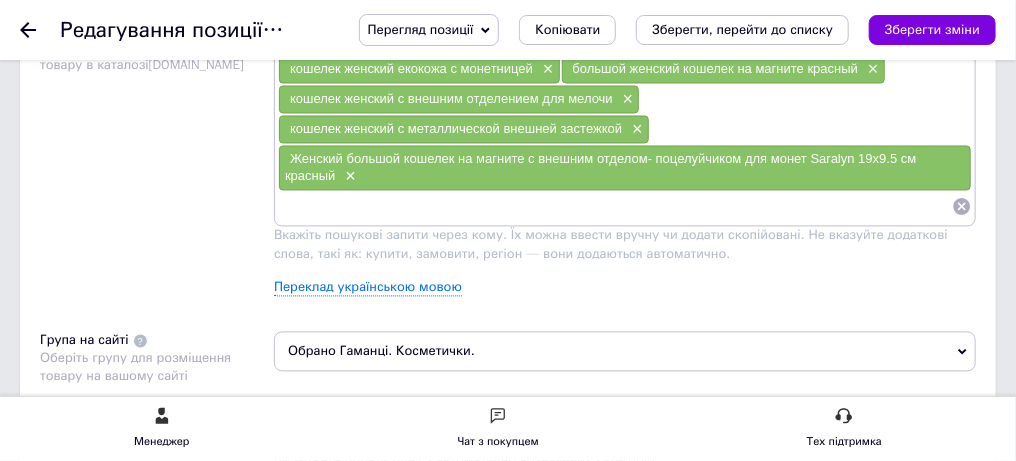 scroll, scrollTop: 1500, scrollLeft: 0, axis: vertical 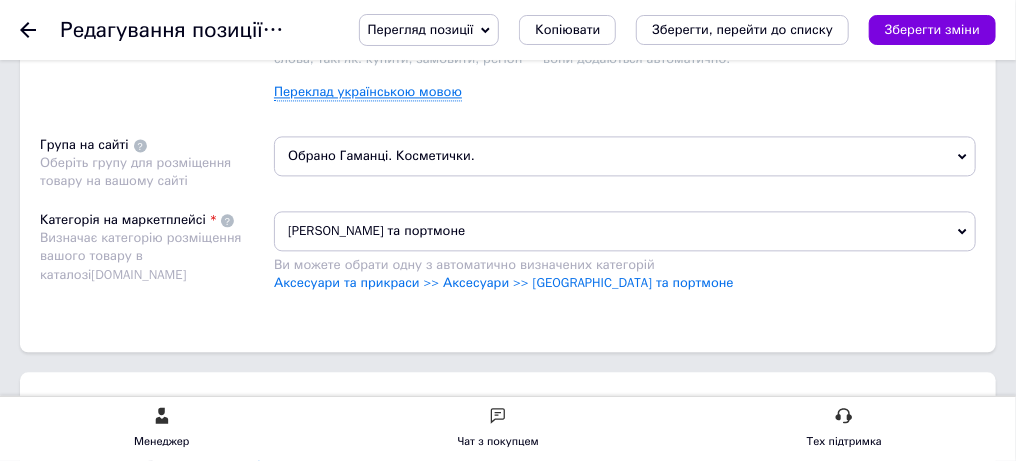 click on "Переклад українською мовою" at bounding box center (368, 92) 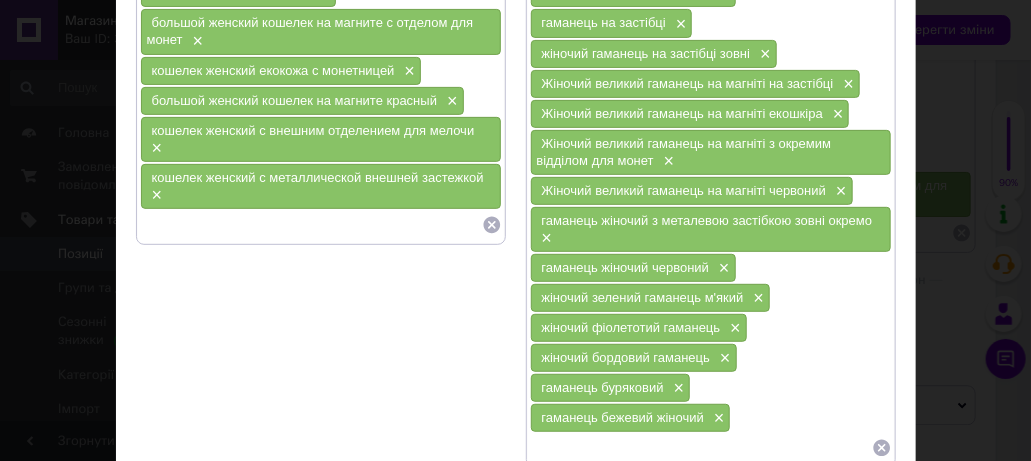 scroll, scrollTop: 345, scrollLeft: 0, axis: vertical 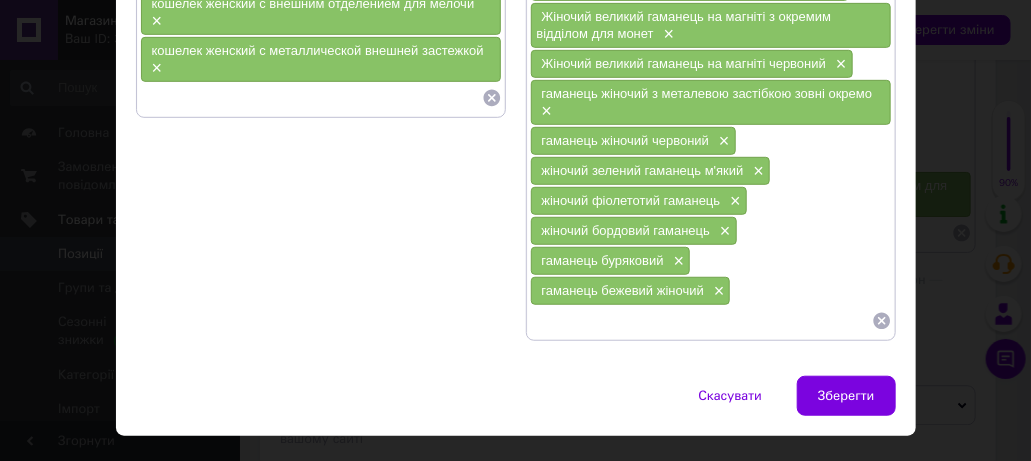 click at bounding box center (311, 98) 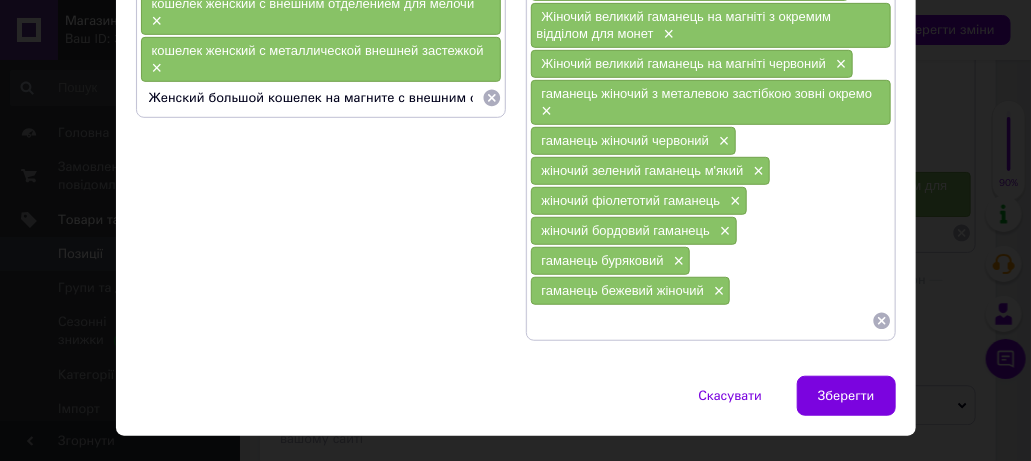 scroll, scrollTop: 0, scrollLeft: 207, axis: horizontal 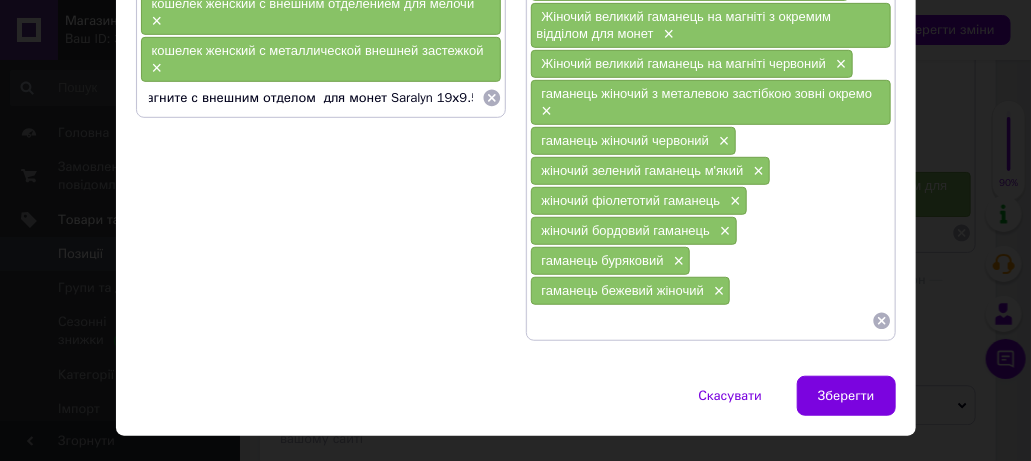 type 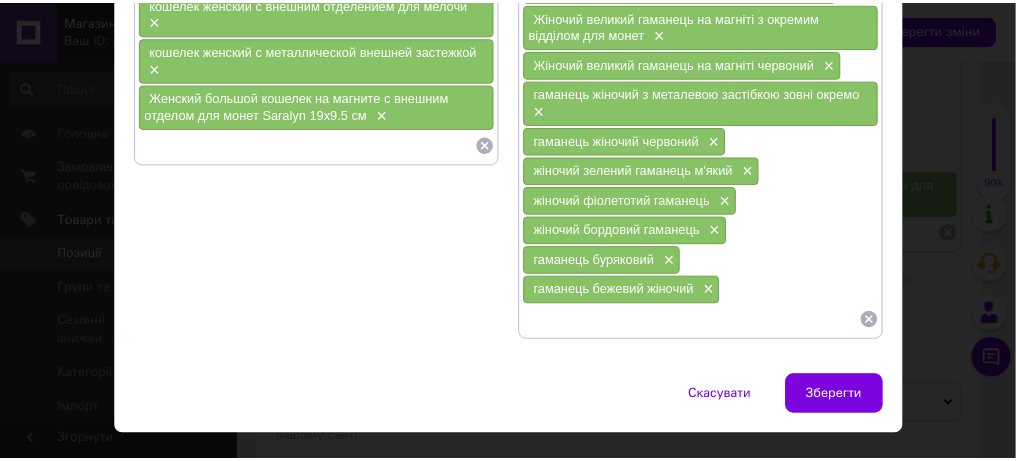 scroll, scrollTop: 0, scrollLeft: 0, axis: both 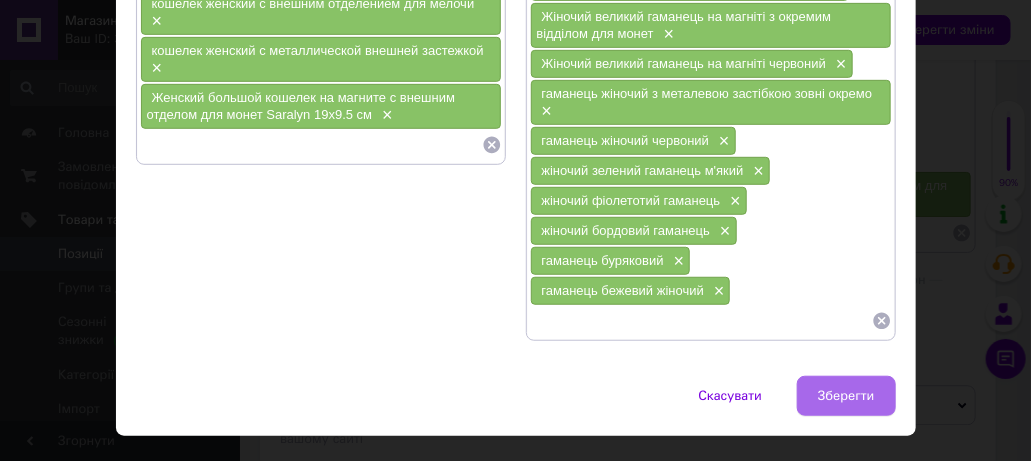 click on "Зберегти" at bounding box center [846, 396] 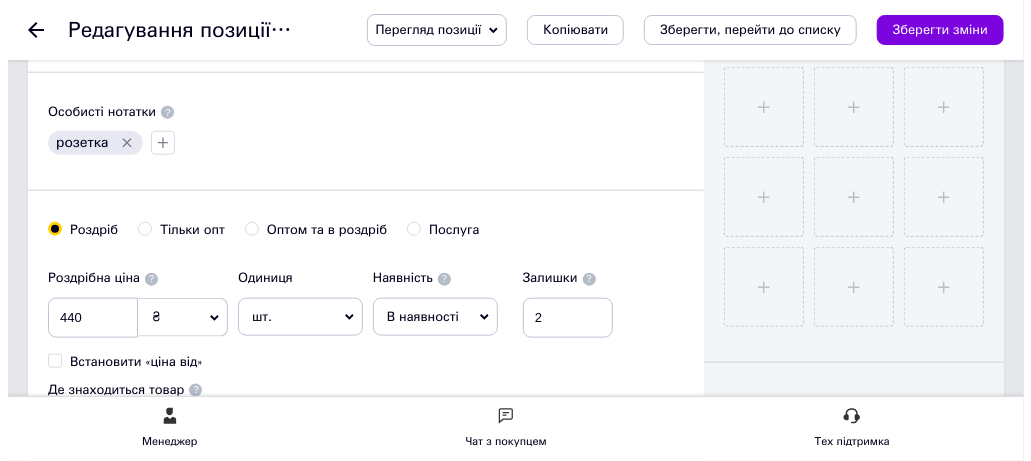 scroll, scrollTop: 400, scrollLeft: 0, axis: vertical 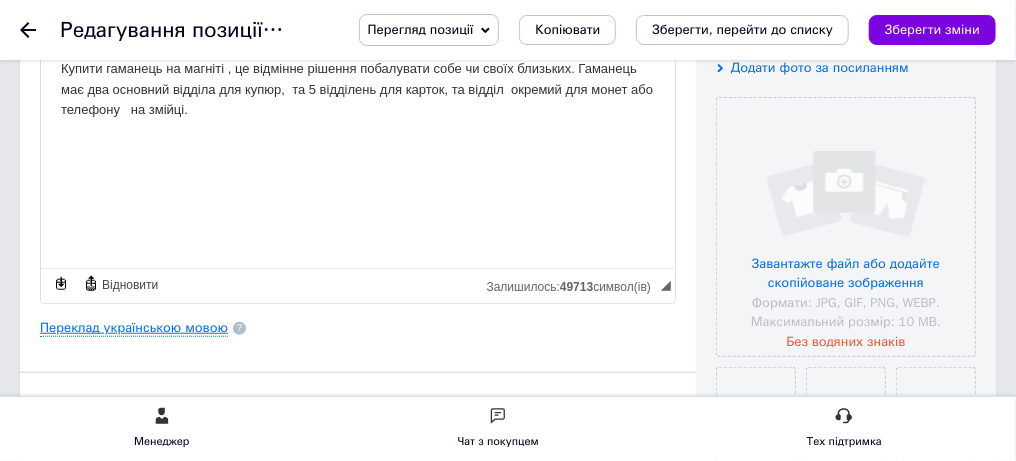 click on "Переклад українською мовою" at bounding box center [134, 328] 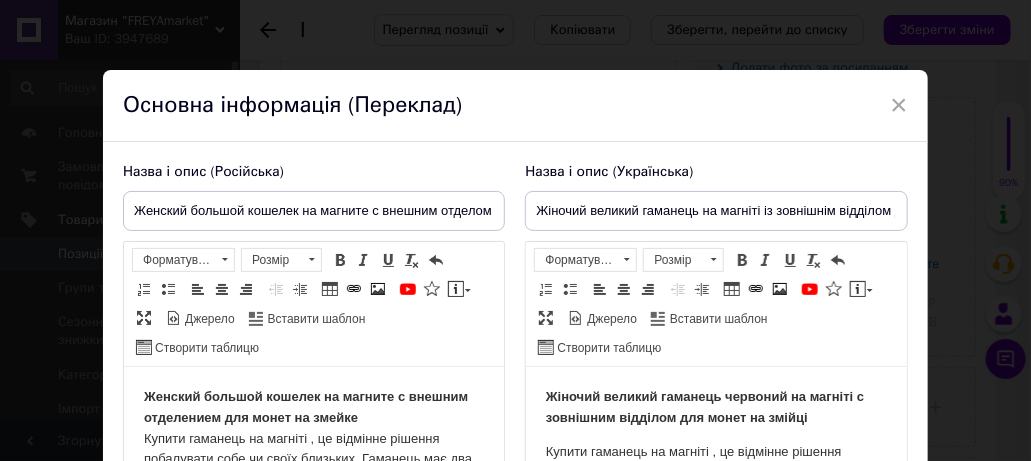 scroll, scrollTop: 0, scrollLeft: 0, axis: both 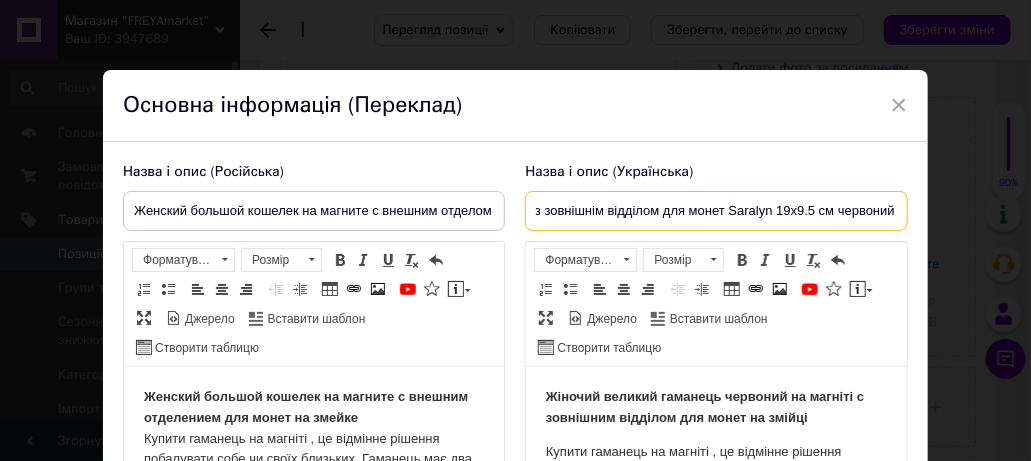 drag, startPoint x: 526, startPoint y: 210, endPoint x: 929, endPoint y: 214, distance: 403.01984 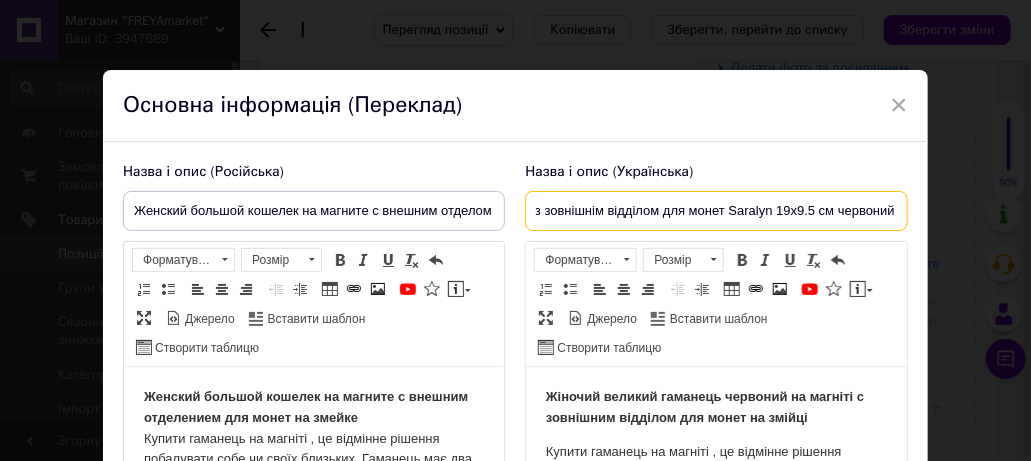 click on "Жіночий великий гаманець на магніті із зовнішнім відділом для монет Saralyn 19х9.5 см червоний" at bounding box center [716, 211] 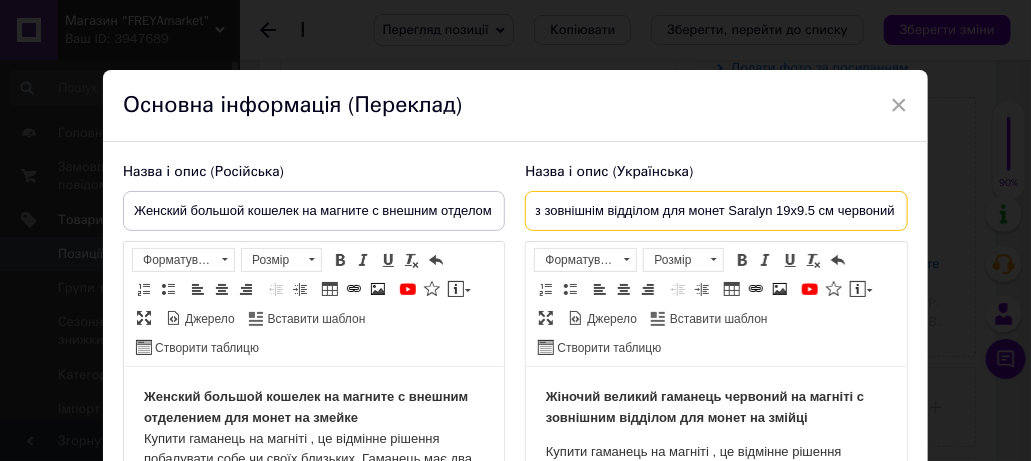 drag, startPoint x: 833, startPoint y: 207, endPoint x: 889, endPoint y: 210, distance: 56.0803 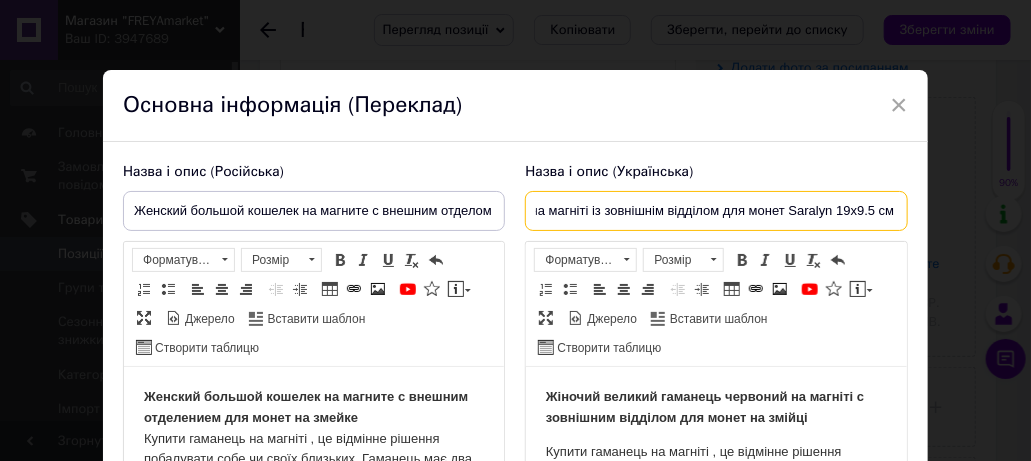 scroll, scrollTop: 0, scrollLeft: 176, axis: horizontal 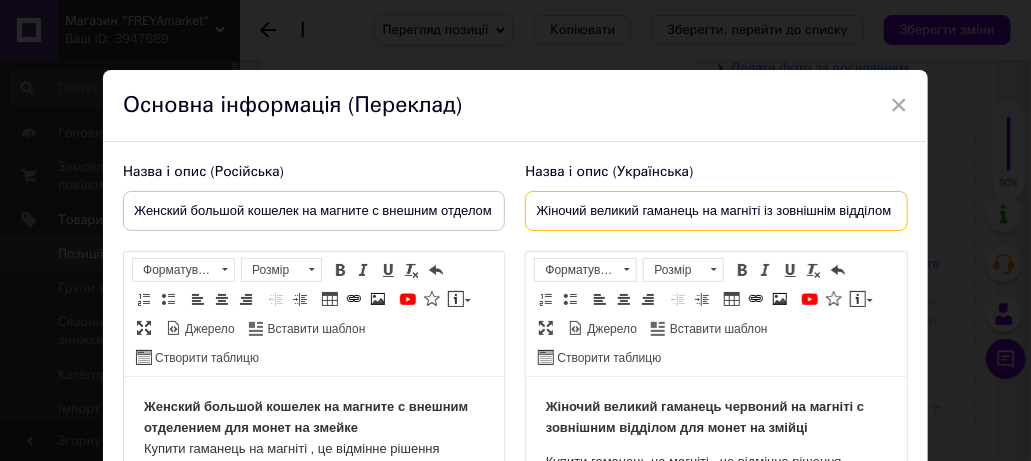 drag, startPoint x: 889, startPoint y: 210, endPoint x: 500, endPoint y: 212, distance: 389.00513 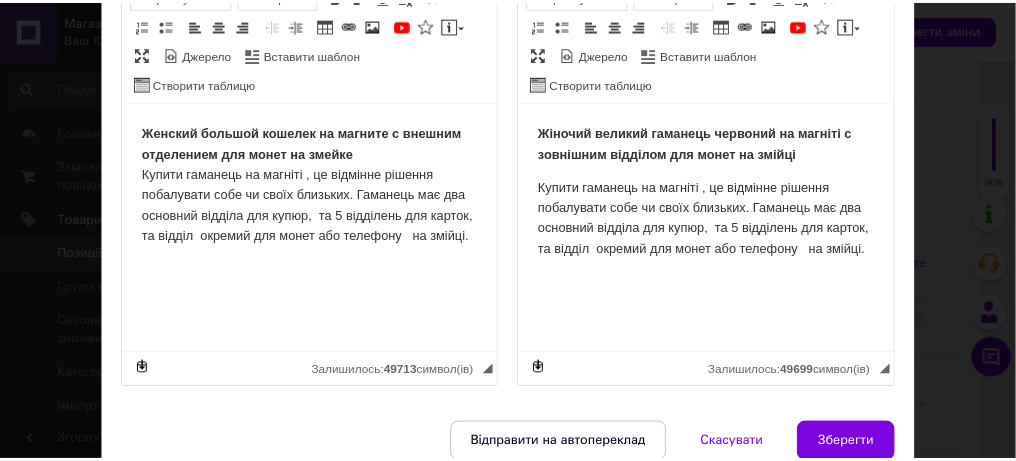 scroll, scrollTop: 359, scrollLeft: 0, axis: vertical 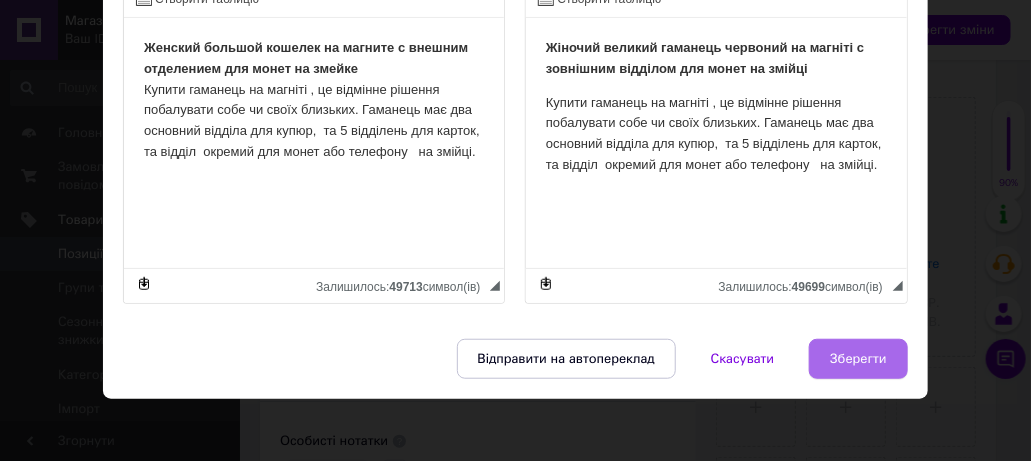 type on "Жіночий великий гаманець на магніті із зовнішнім відділом для монет Saralyn 19х9.5 см" 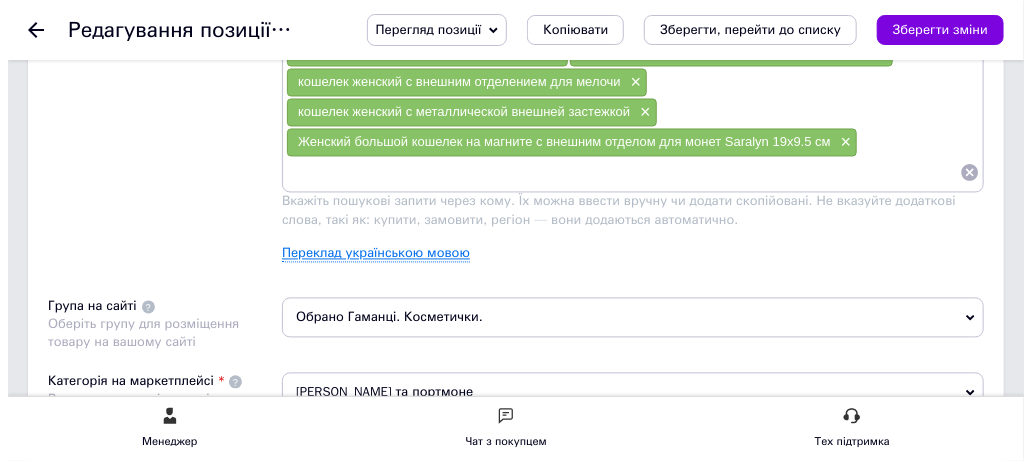 scroll, scrollTop: 1500, scrollLeft: 0, axis: vertical 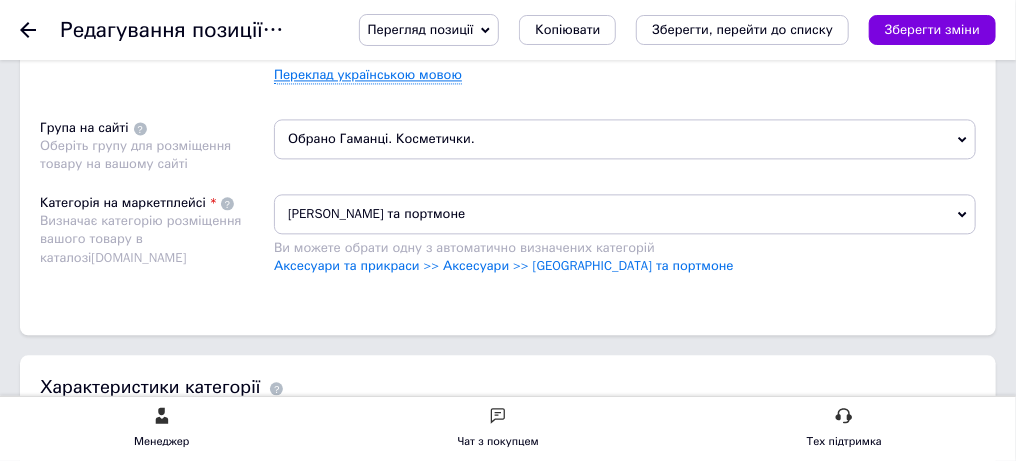 click on "Переклад українською мовою" at bounding box center (368, 75) 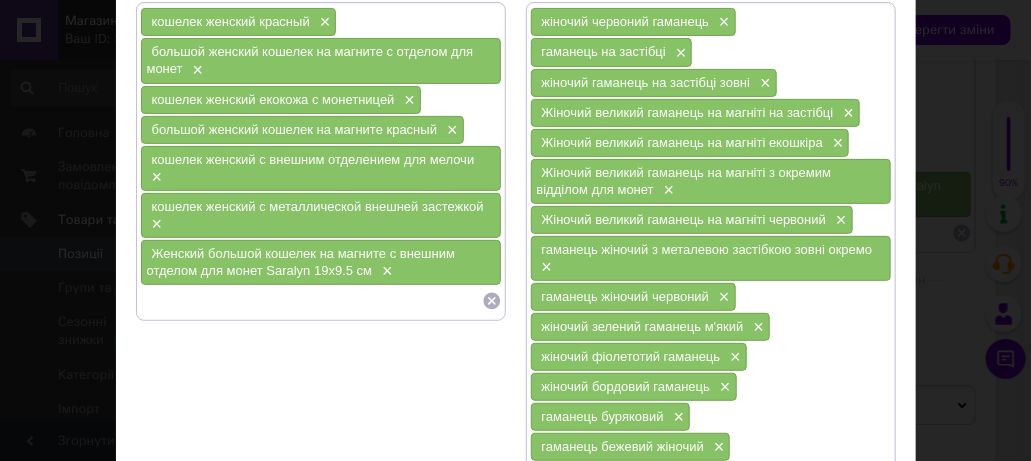 scroll, scrollTop: 345, scrollLeft: 0, axis: vertical 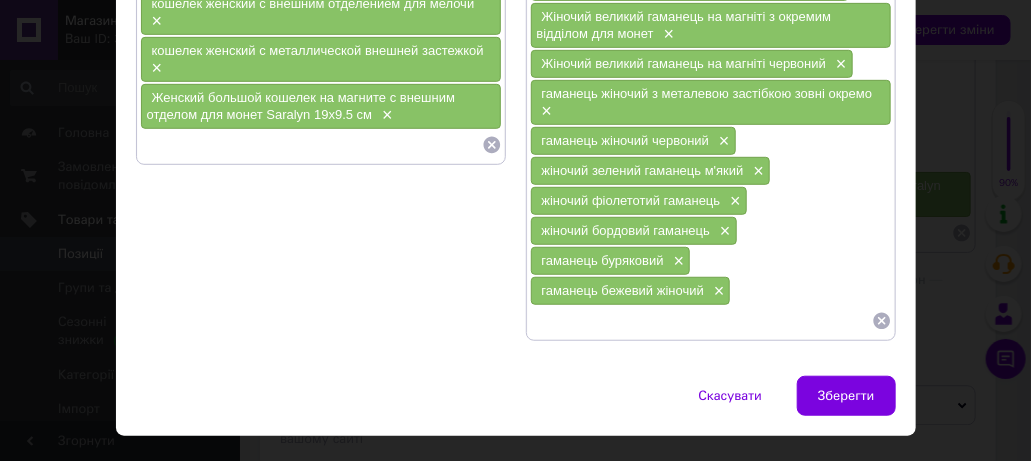 paste on "Жіночий великий гаманець на магніті із зовнішнім відділом для монет Saralyn 19х9.5 см" 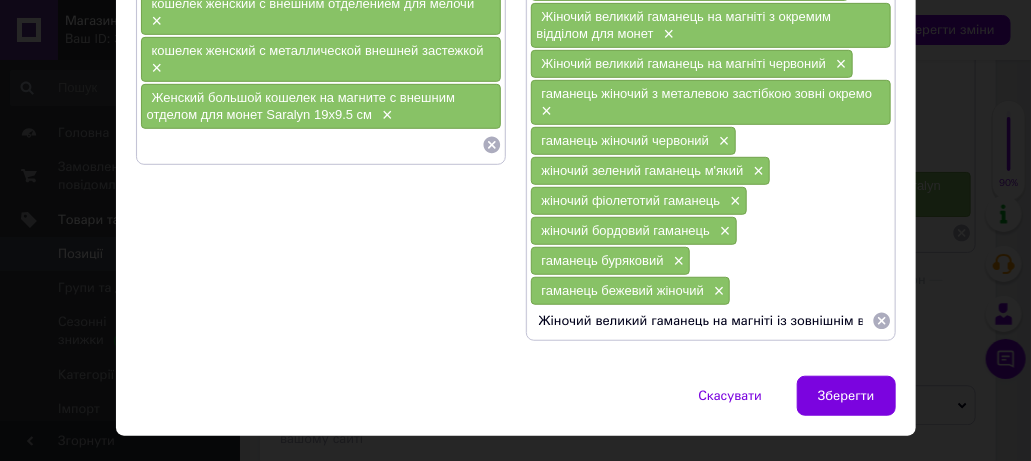 scroll, scrollTop: 0, scrollLeft: 204, axis: horizontal 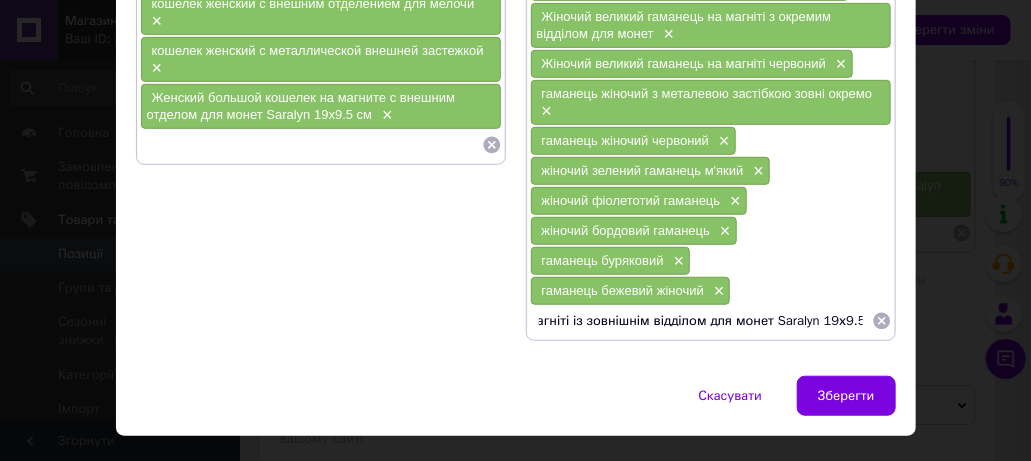 type 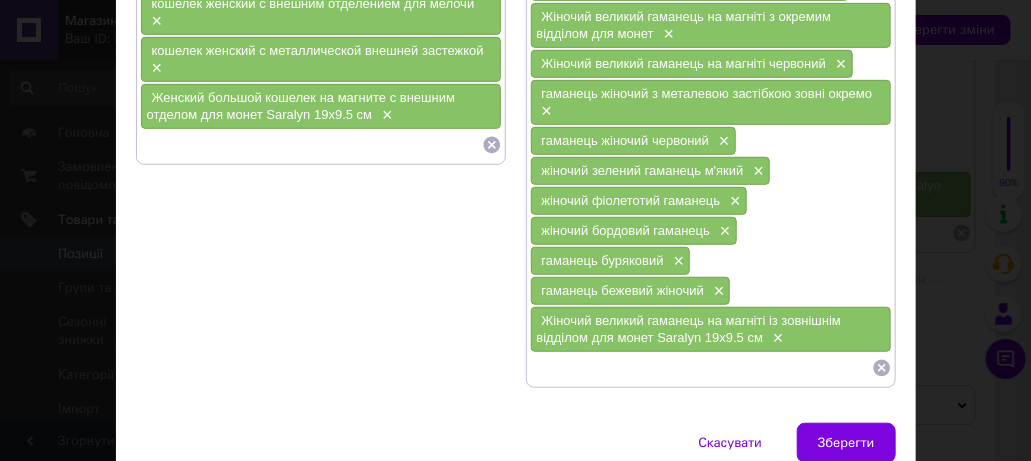 scroll, scrollTop: 0, scrollLeft: 0, axis: both 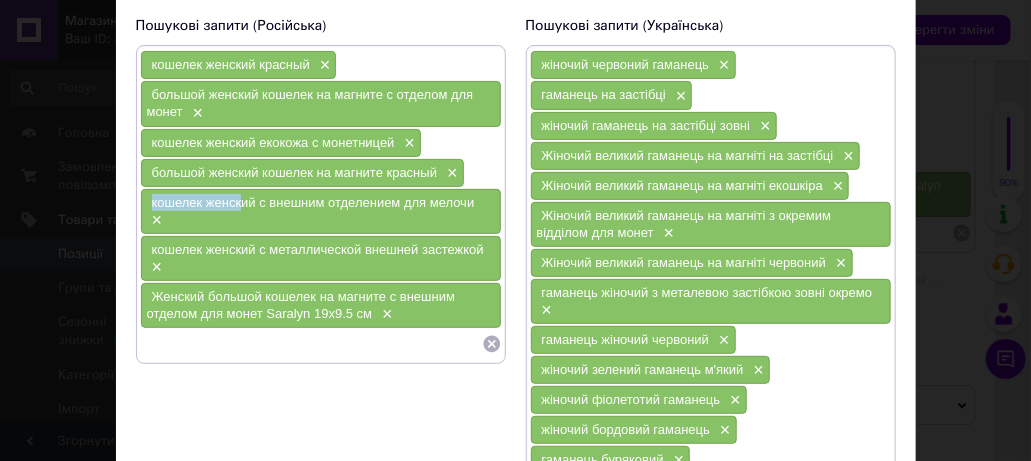 drag, startPoint x: 147, startPoint y: 196, endPoint x: 238, endPoint y: 200, distance: 91.08787 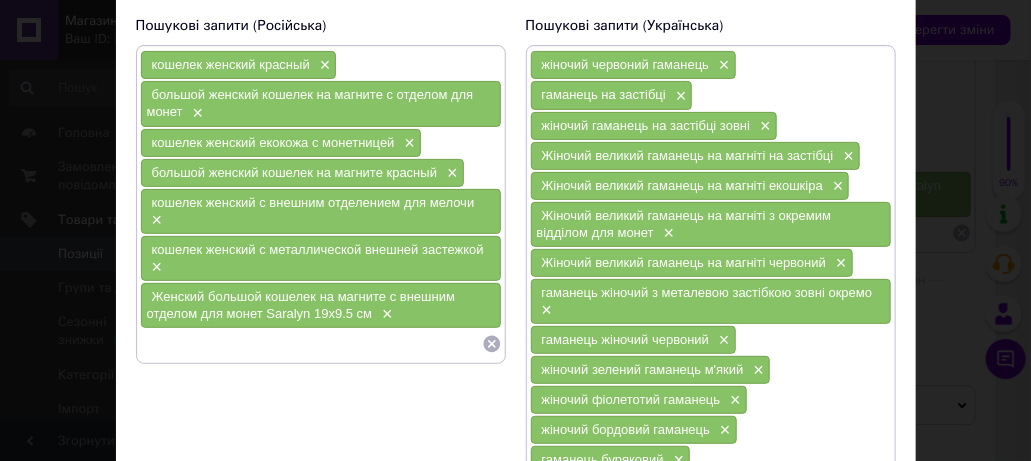 click at bounding box center [311, 344] 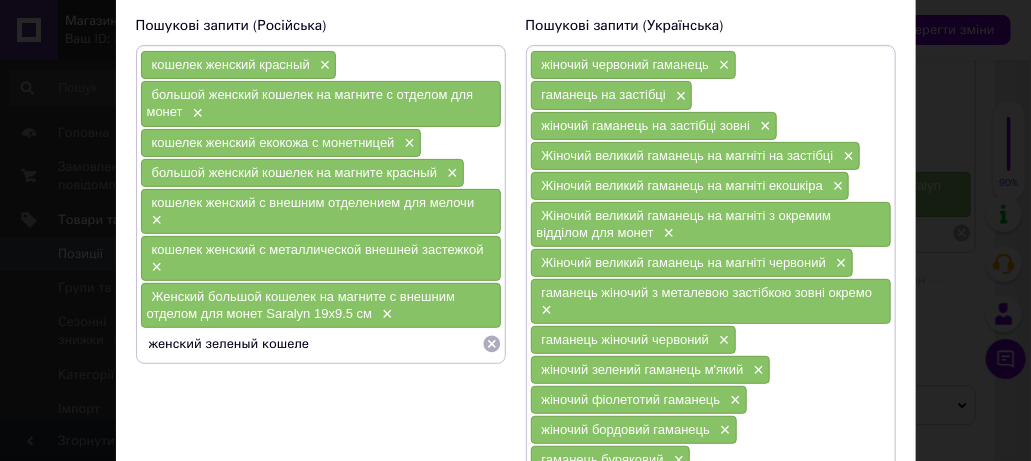 type on "женский зеленый кошелек" 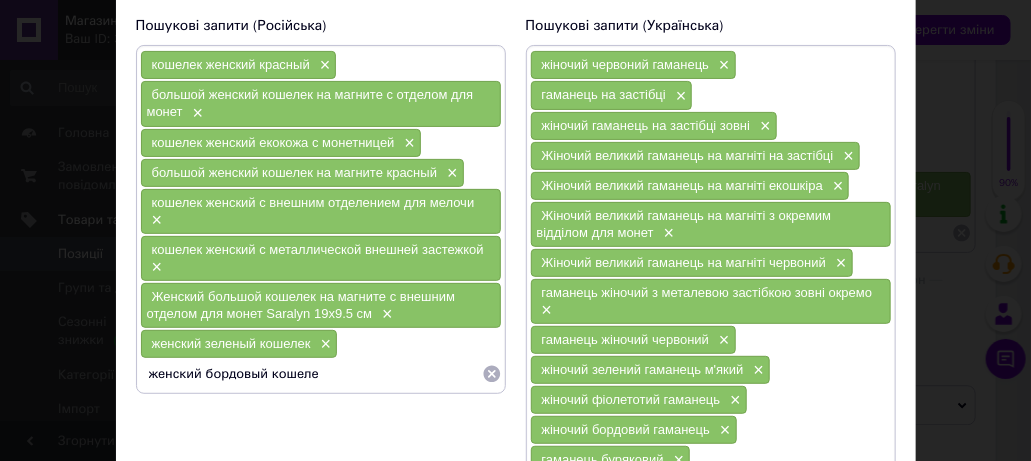 type on "женский бордовый кошелек" 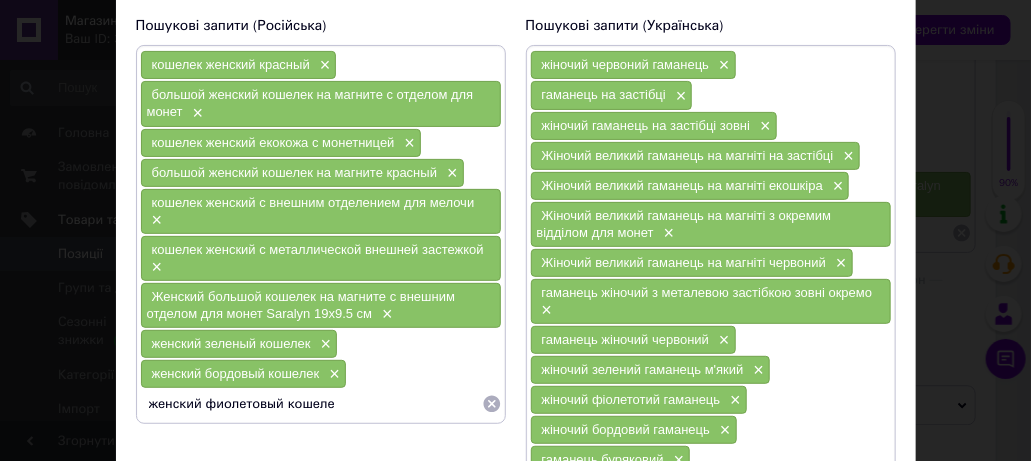 type on "женский фиолетовый кошелек" 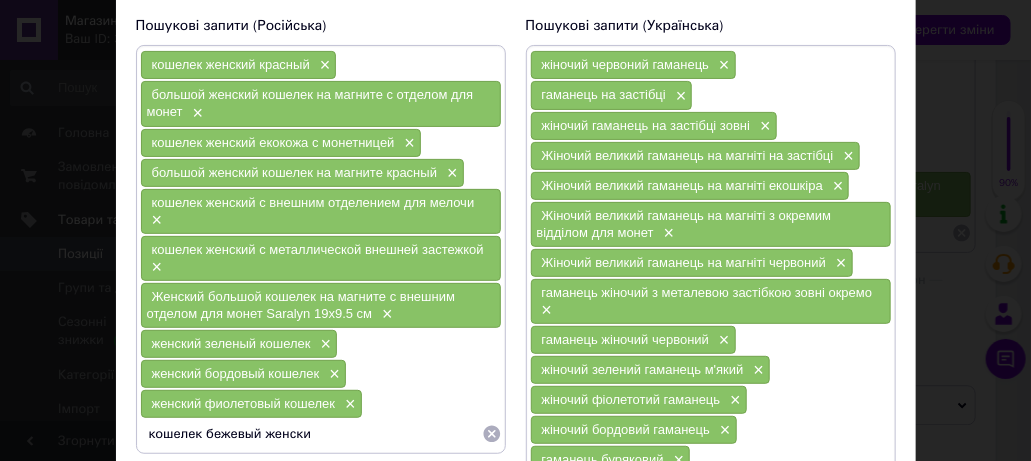 type on "кошелек бежевый женский" 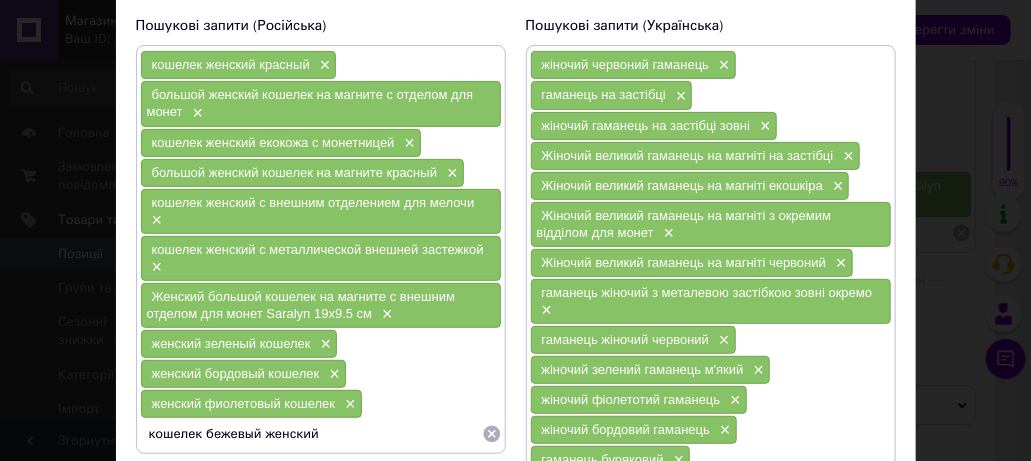type 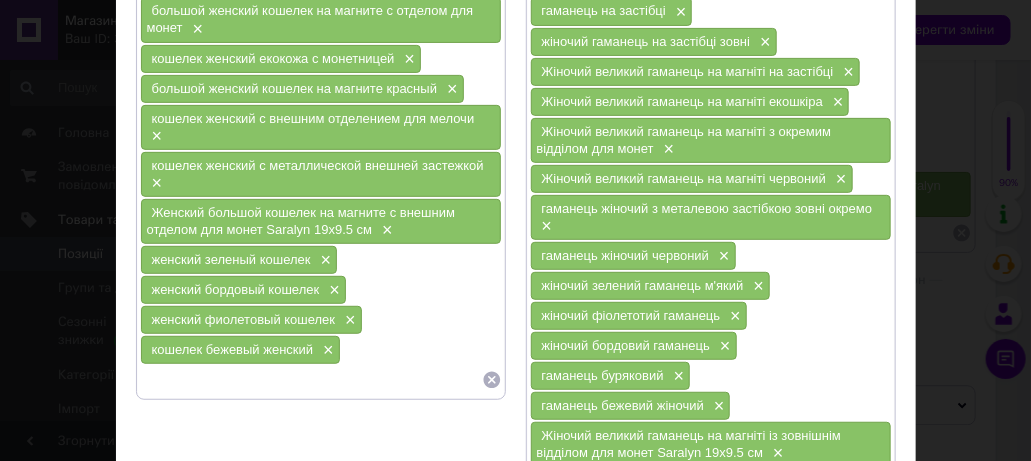 scroll, scrollTop: 345, scrollLeft: 0, axis: vertical 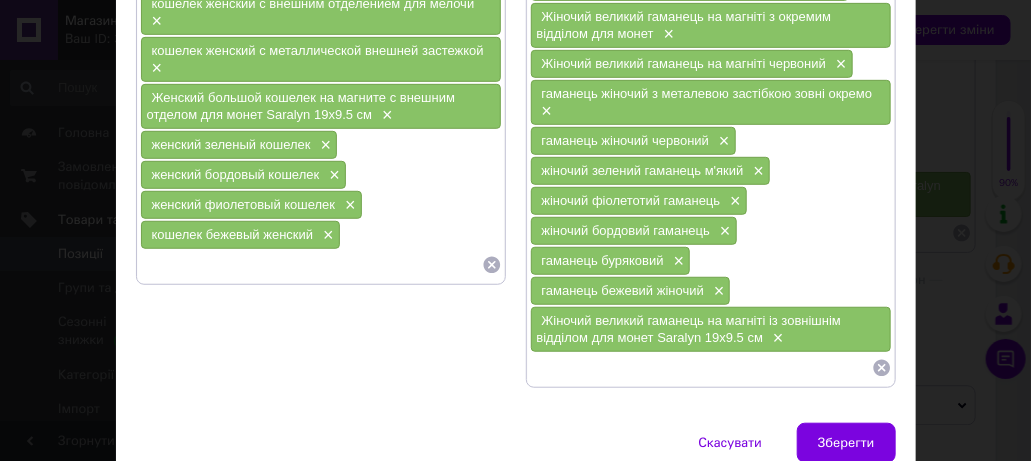 click at bounding box center (701, 368) 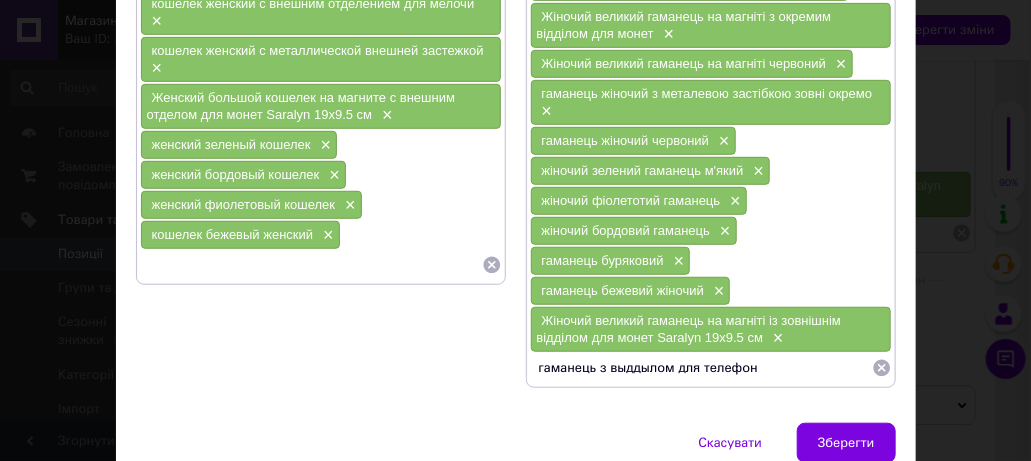 type on "гаманець з выддылом для телефону" 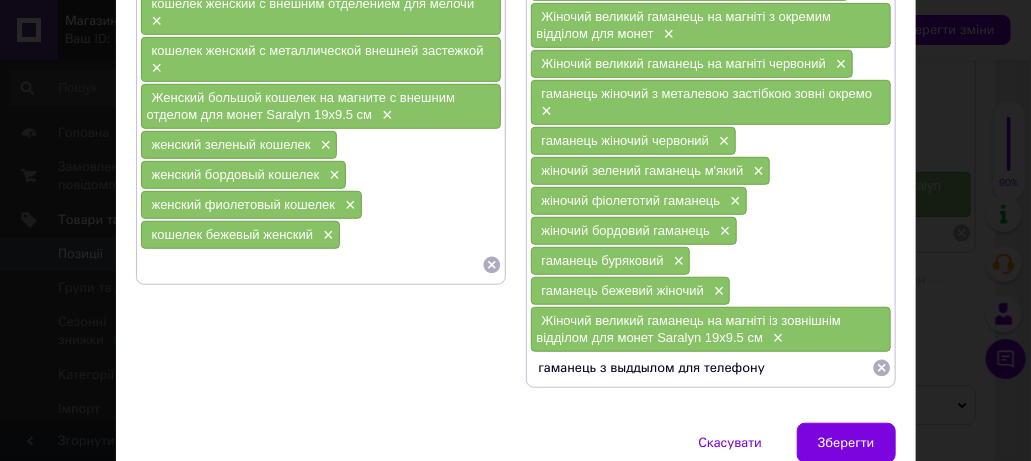 type 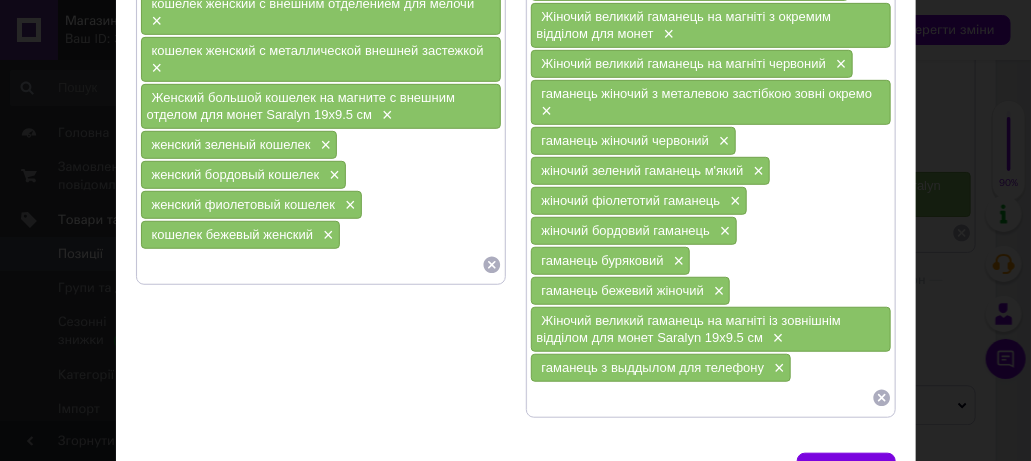 click at bounding box center (311, 265) 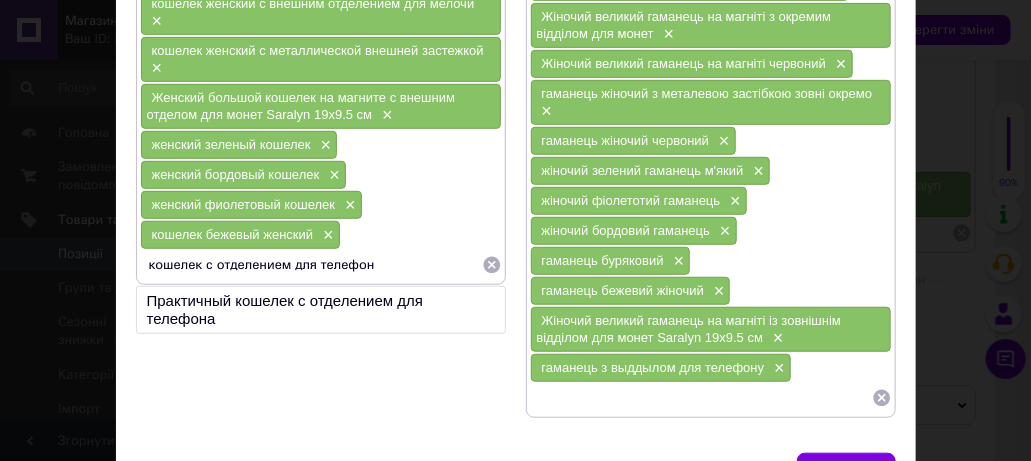 type on "кошелек с отделением для телефона" 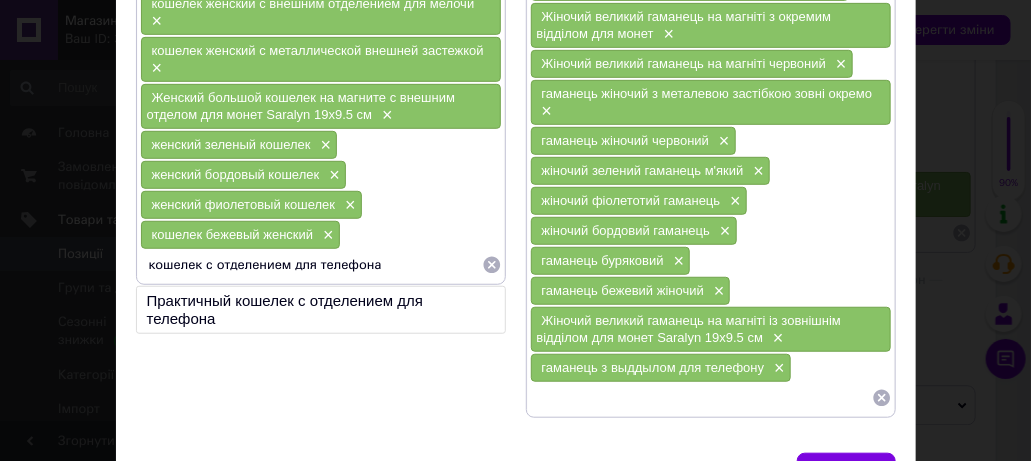 type 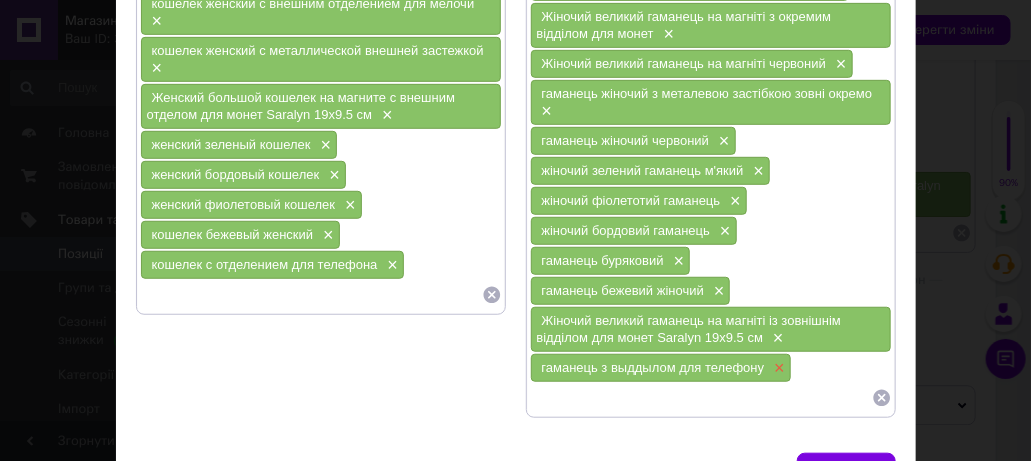 click on "×" at bounding box center [777, 368] 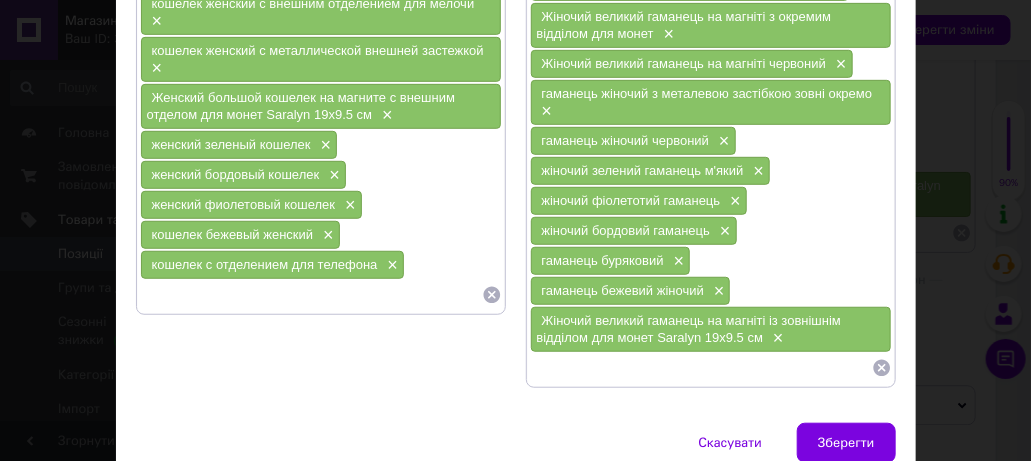 click at bounding box center [701, 368] 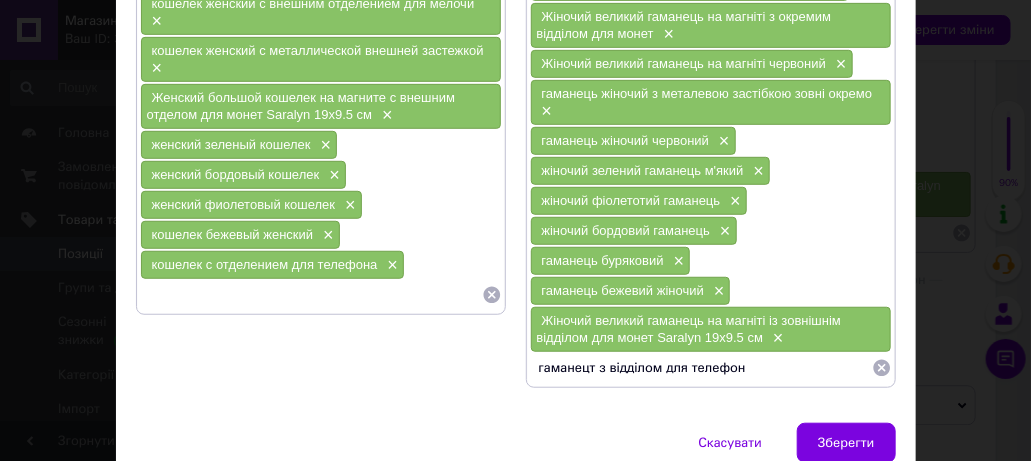 type on "гаманецт з відділом для телефону" 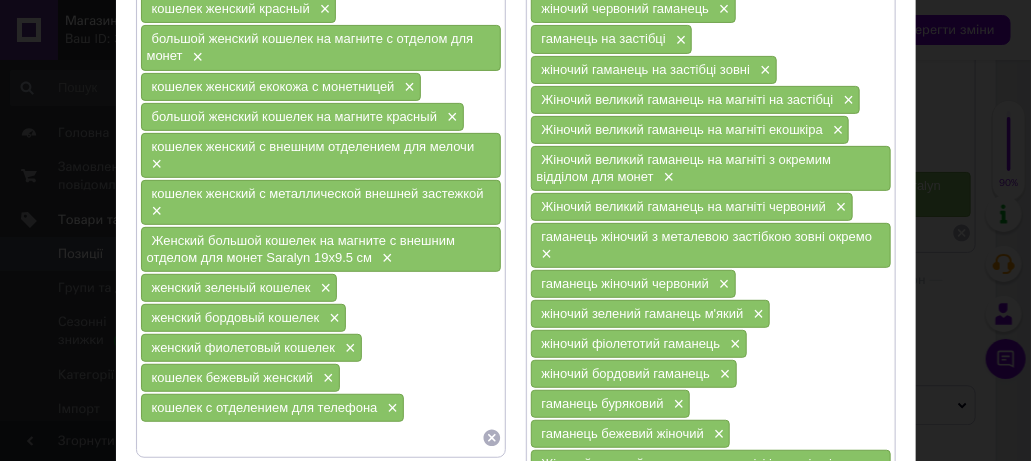 scroll, scrollTop: 146, scrollLeft: 0, axis: vertical 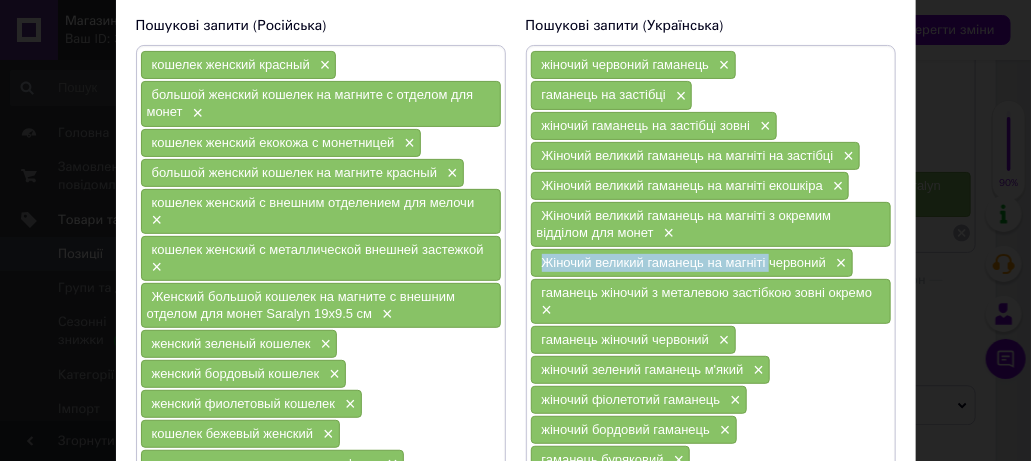 drag, startPoint x: 536, startPoint y: 253, endPoint x: 764, endPoint y: 256, distance: 228.01973 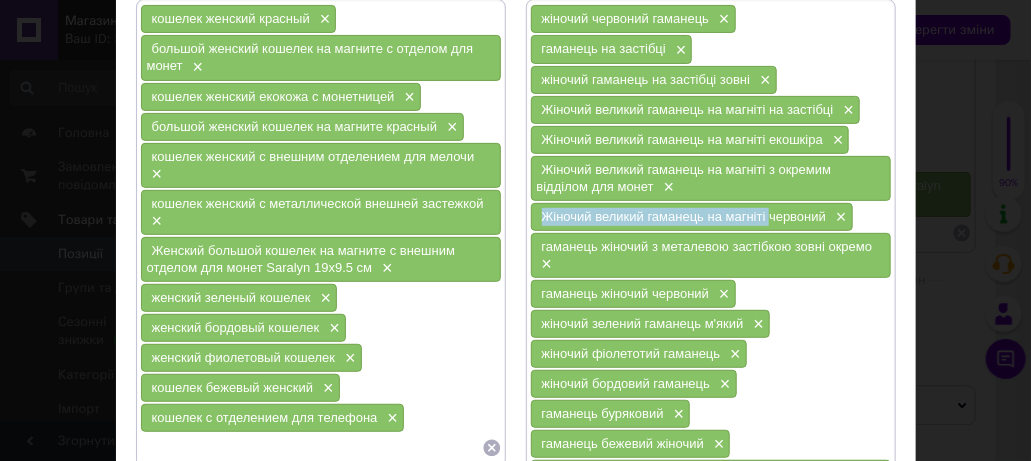 scroll, scrollTop: 245, scrollLeft: 0, axis: vertical 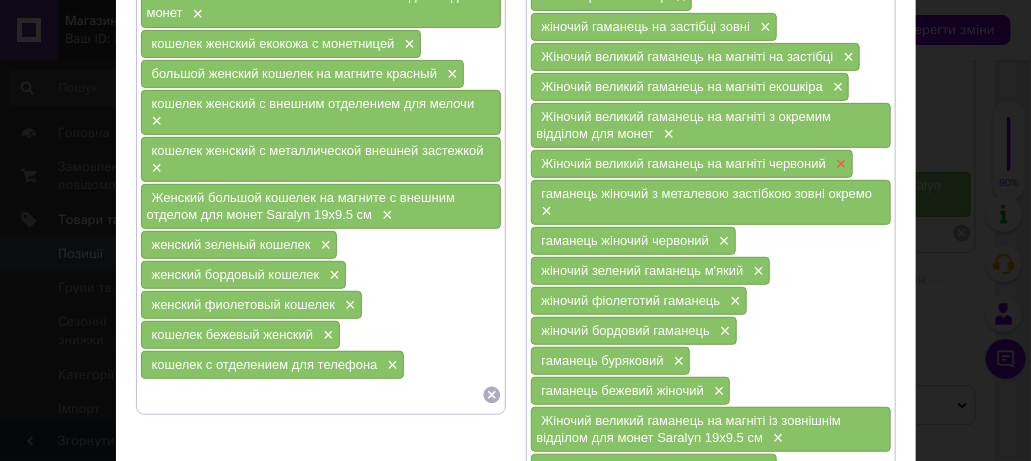 click on "×" at bounding box center [839, 164] 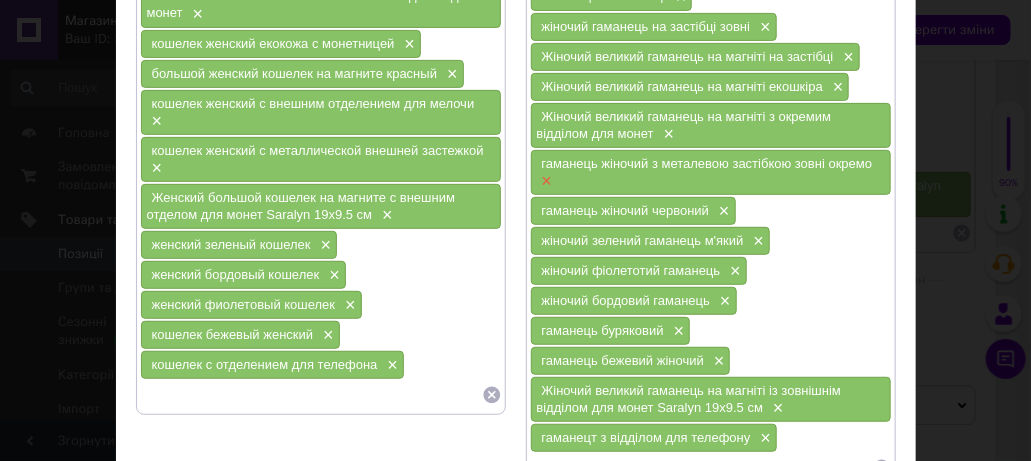 click on "×" at bounding box center [545, 181] 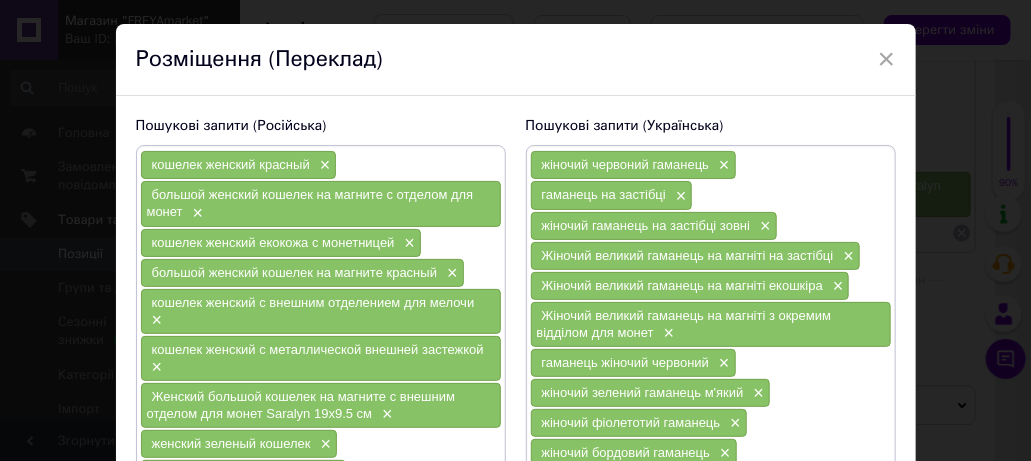 scroll, scrollTop: 45, scrollLeft: 0, axis: vertical 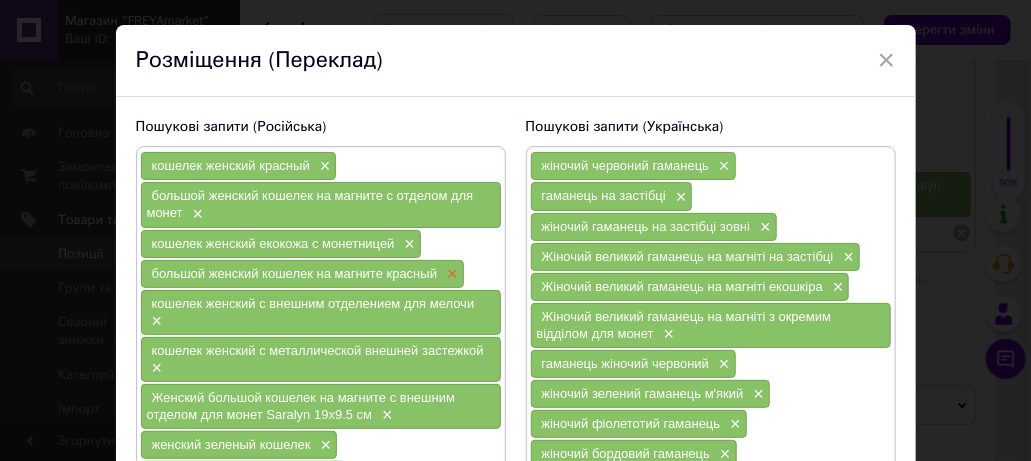 click on "×" at bounding box center (450, 274) 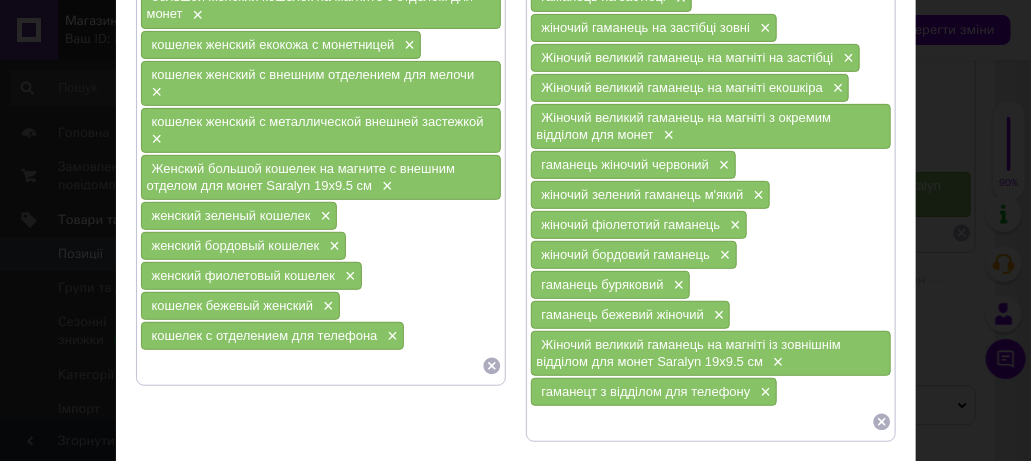scroll, scrollTop: 245, scrollLeft: 0, axis: vertical 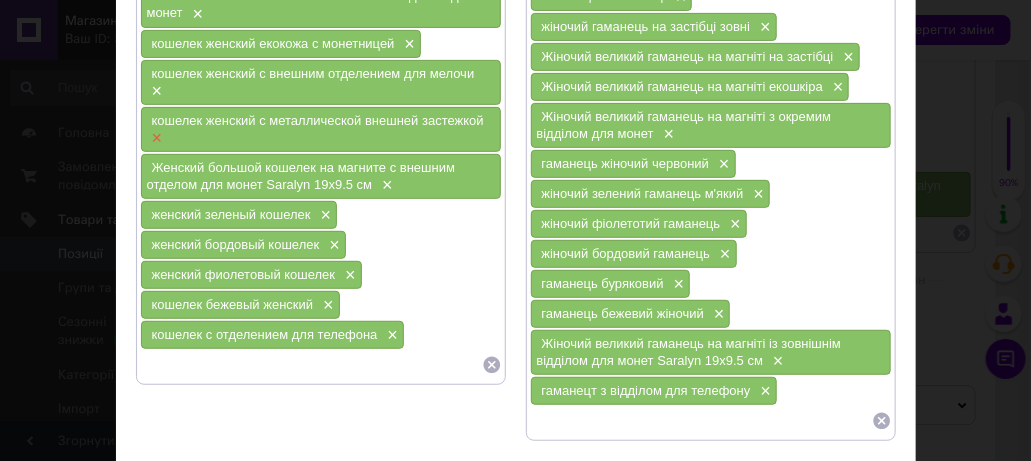 click on "×" at bounding box center (155, 138) 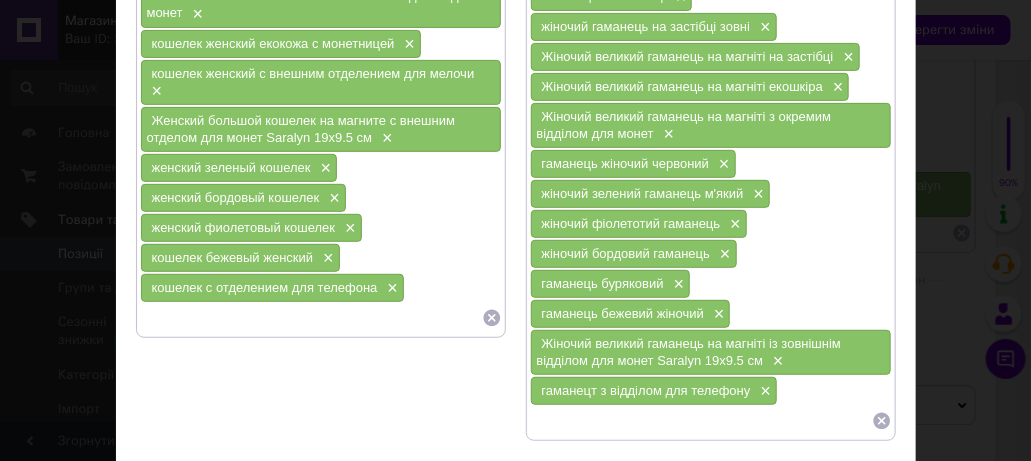 click at bounding box center [701, 421] 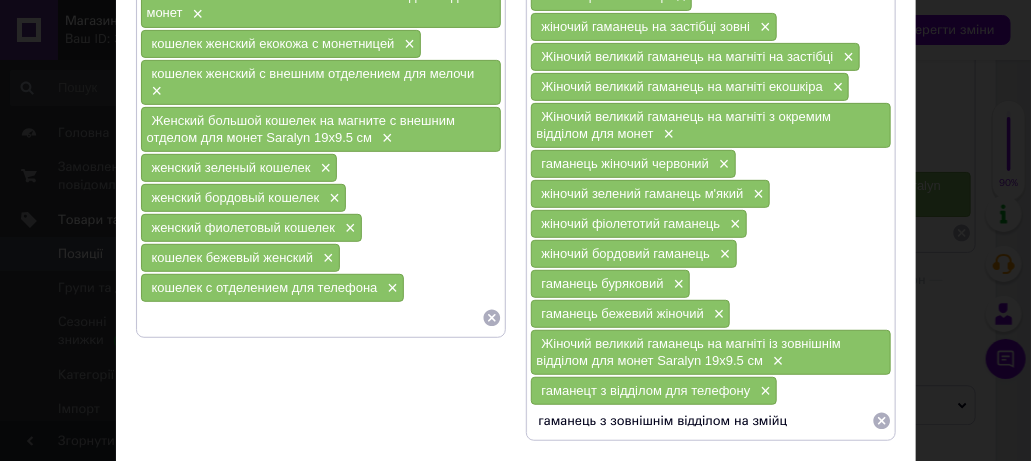 type on "гаманець з зовнішнім відділом на змійці" 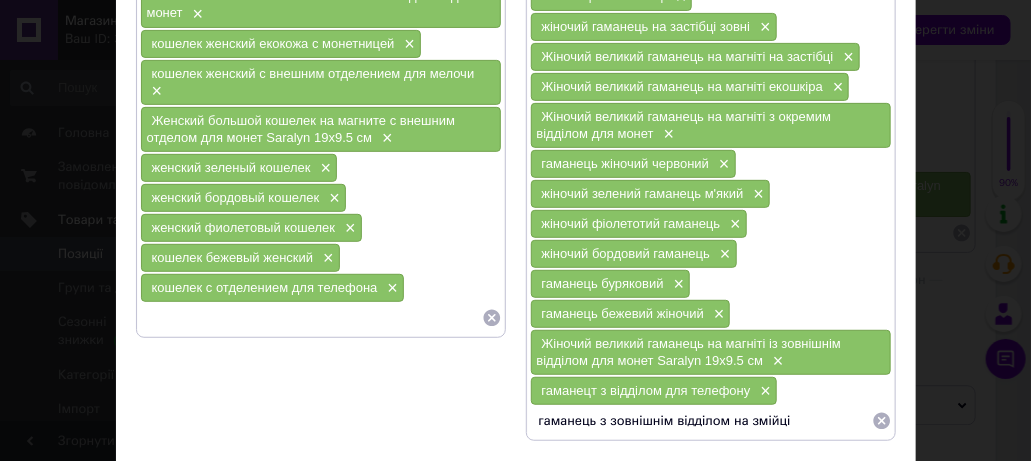 type 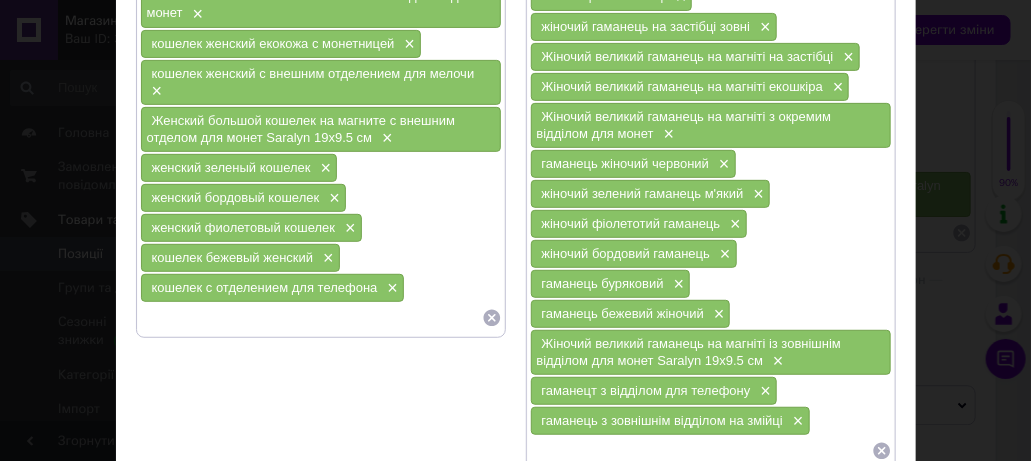 click at bounding box center (311, 318) 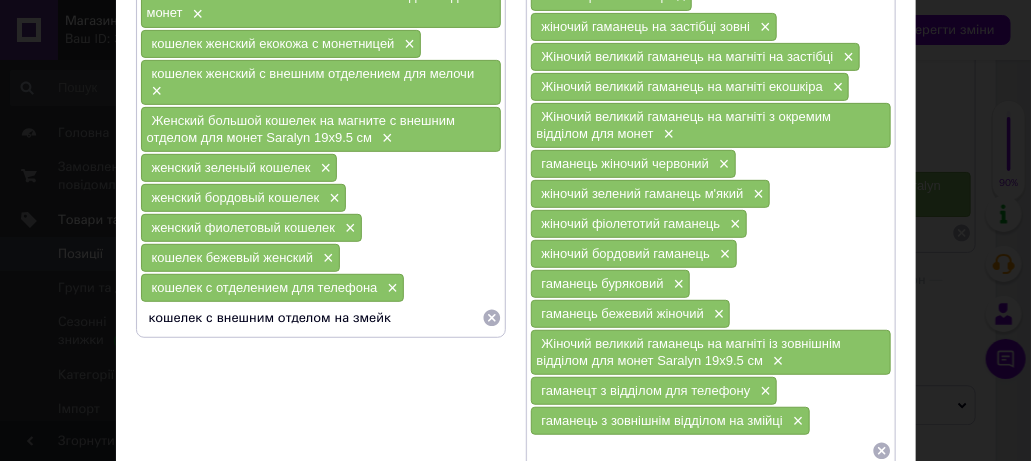 type on "кошелек с внешним отделом на змейке" 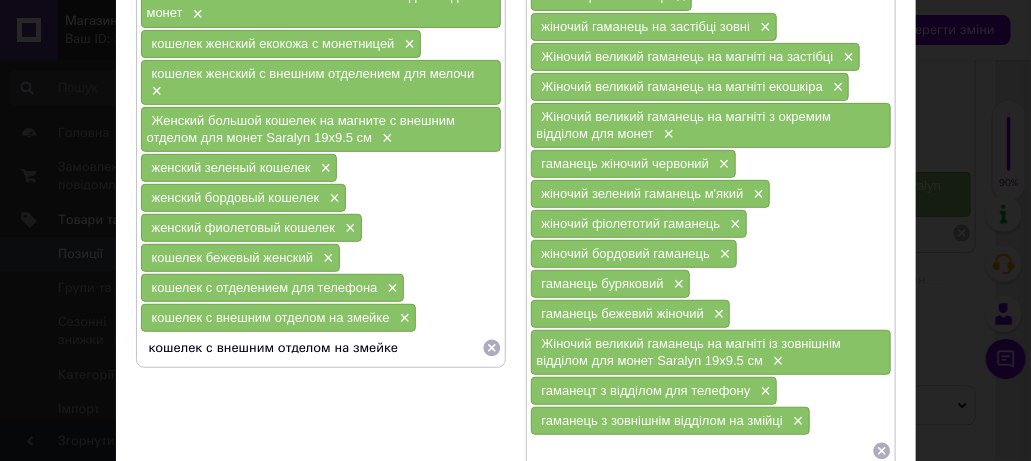 type 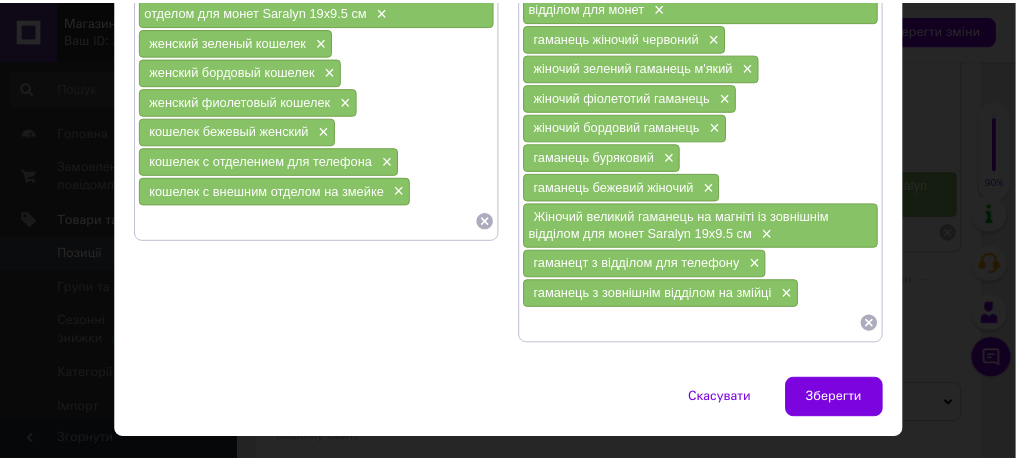 scroll, scrollTop: 374, scrollLeft: 0, axis: vertical 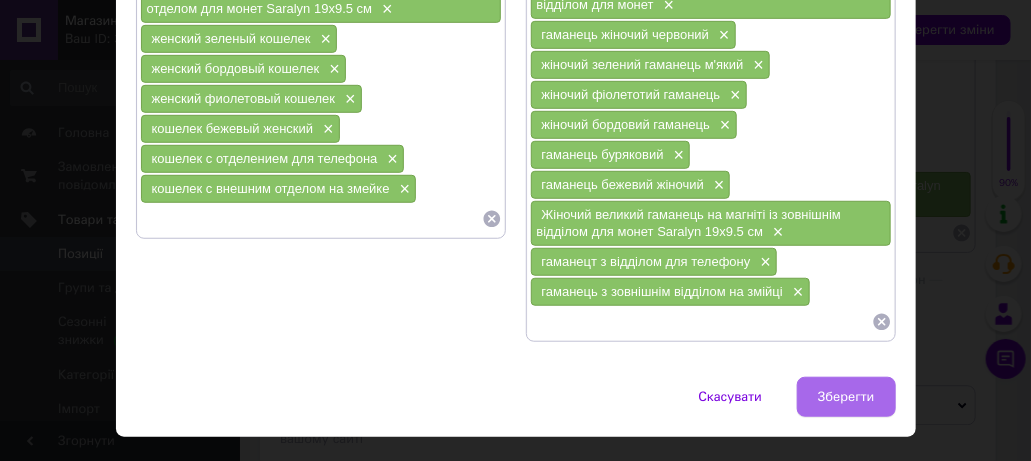 click on "Зберегти" at bounding box center (846, 397) 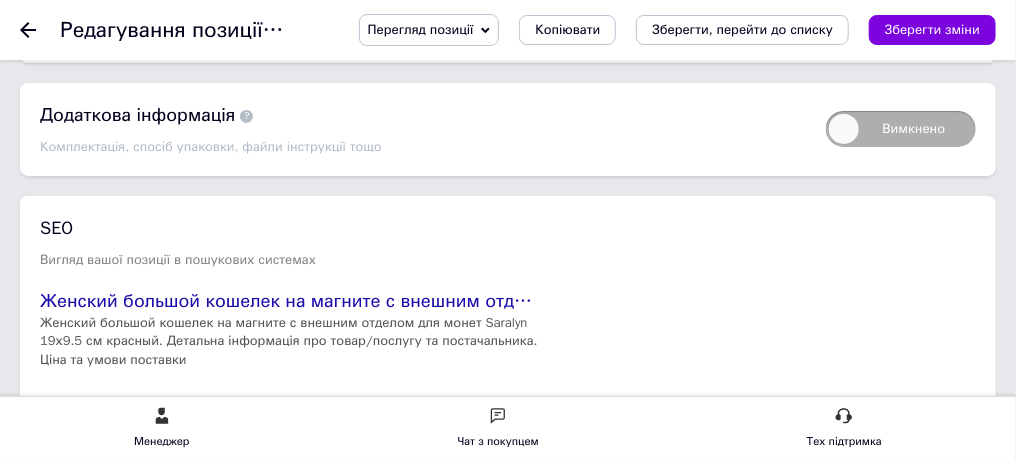 scroll, scrollTop: 2700, scrollLeft: 0, axis: vertical 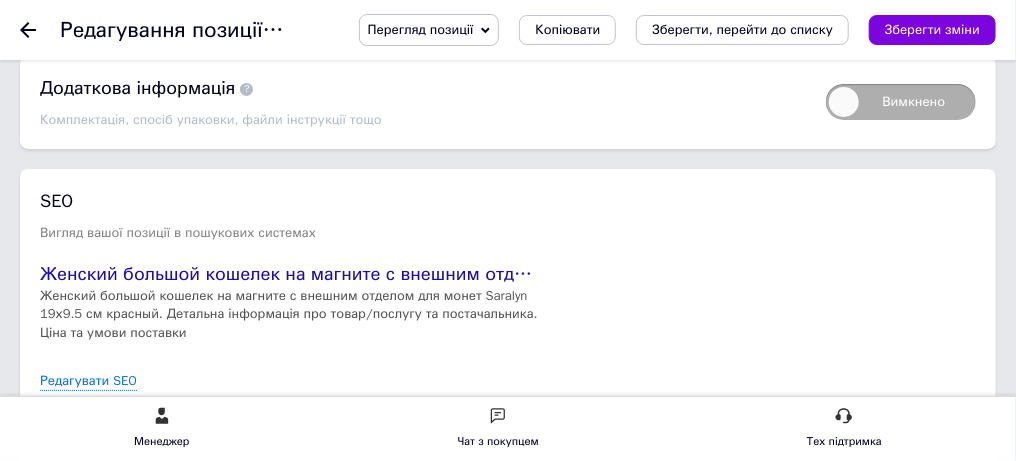 click on "Вимкнено" at bounding box center (901, -12) 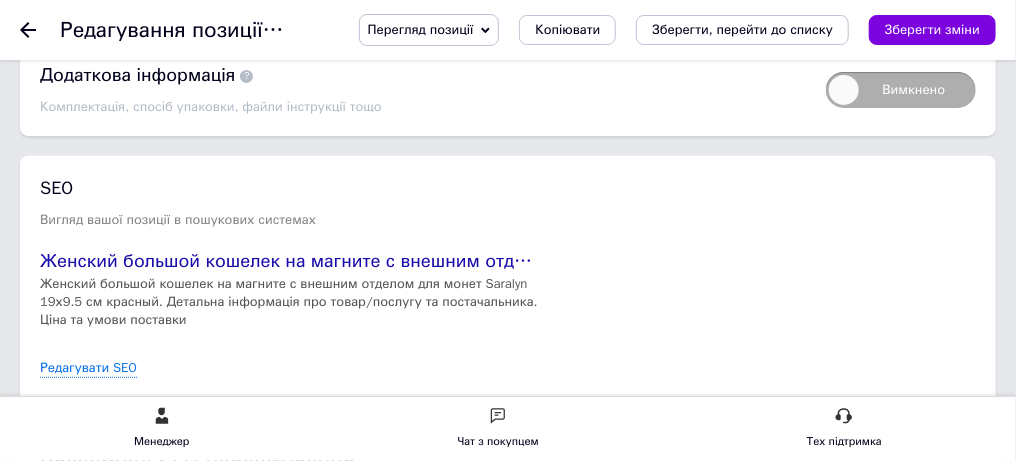 click 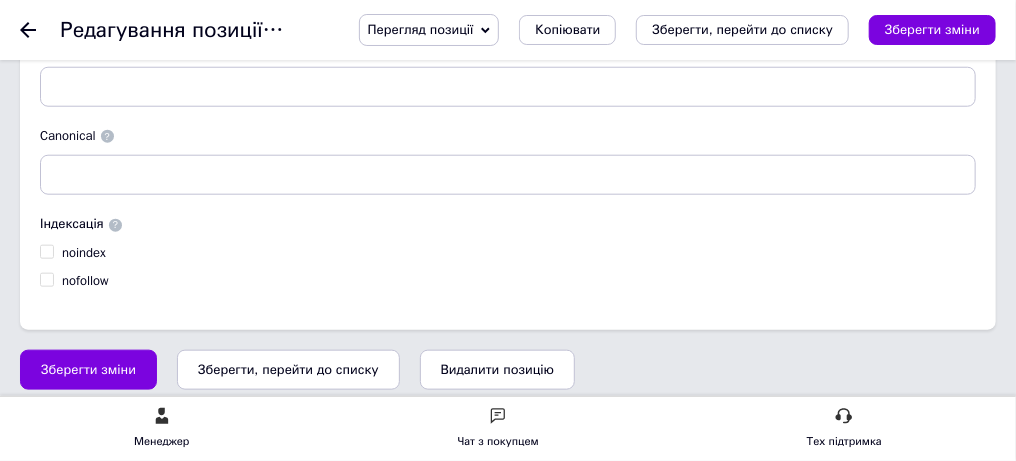 scroll, scrollTop: 3400, scrollLeft: 0, axis: vertical 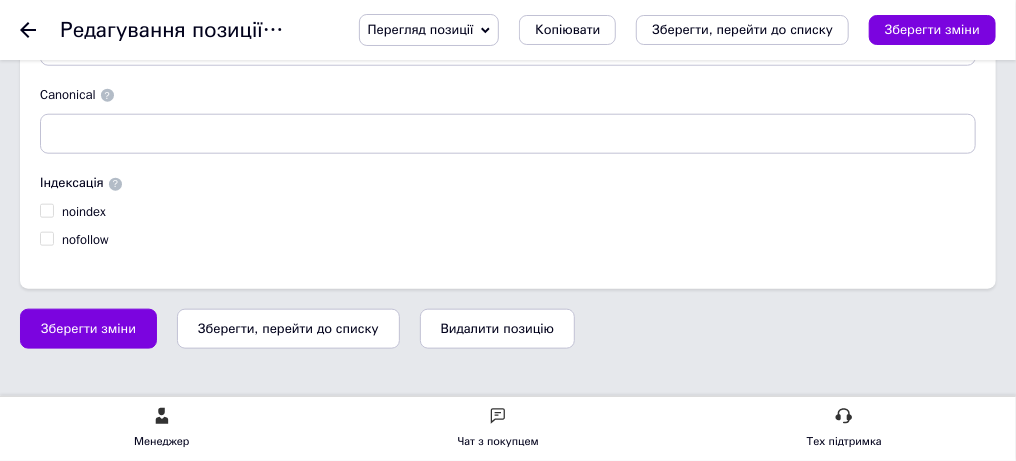 click on "Цвет" at bounding box center [140, -100] 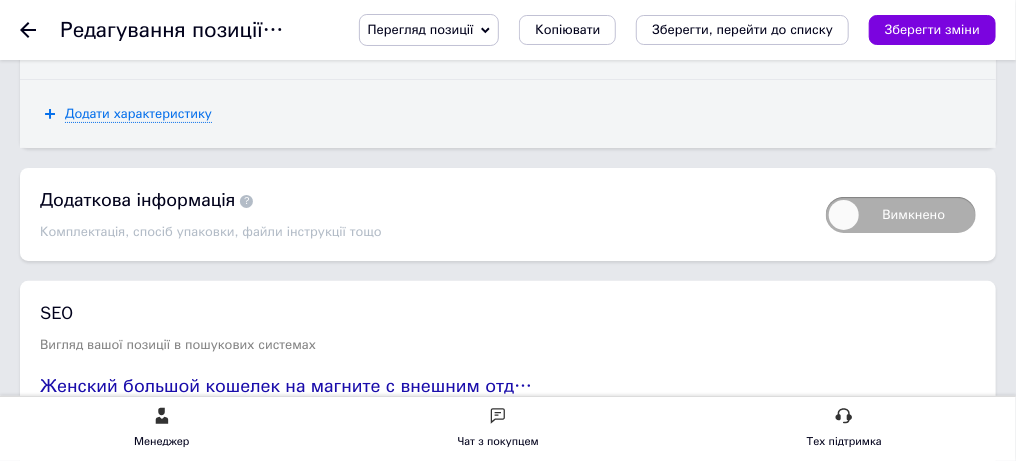 scroll, scrollTop: 2700, scrollLeft: 0, axis: vertical 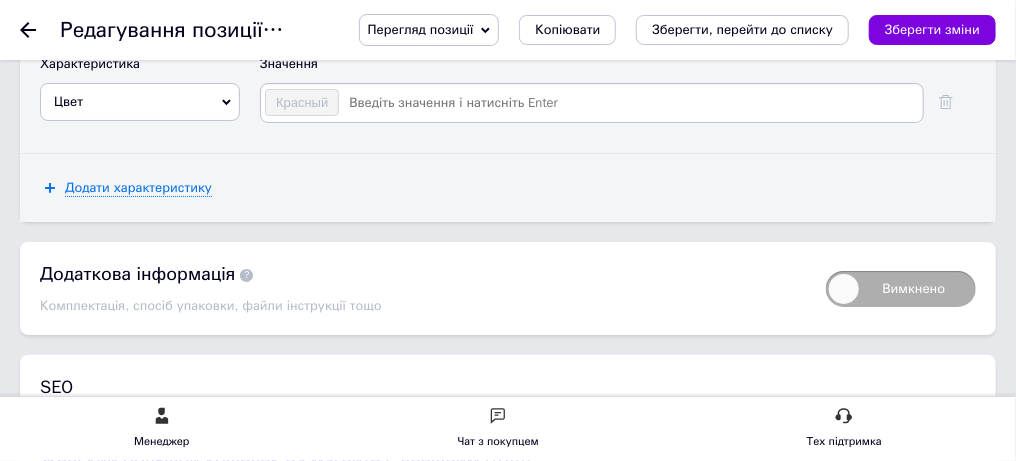 click on "Увімкнено" at bounding box center (901, -12) 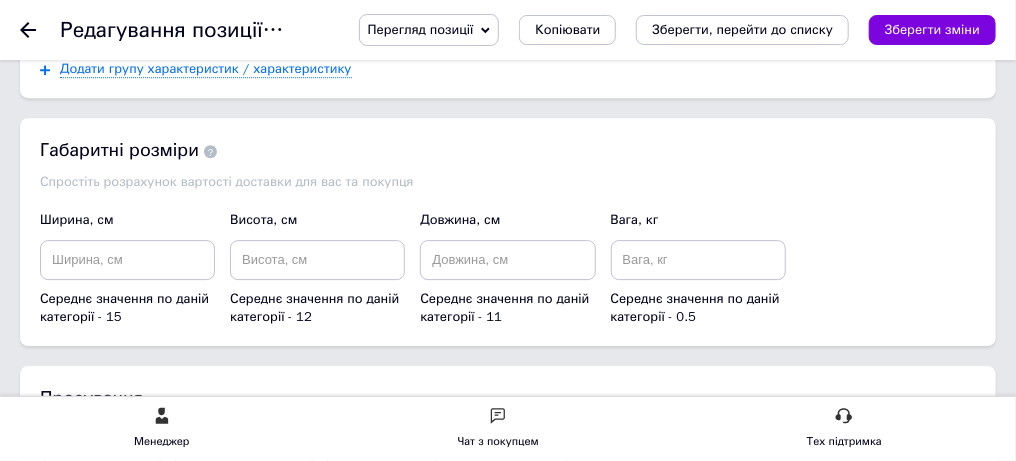 scroll, scrollTop: 2099, scrollLeft: 0, axis: vertical 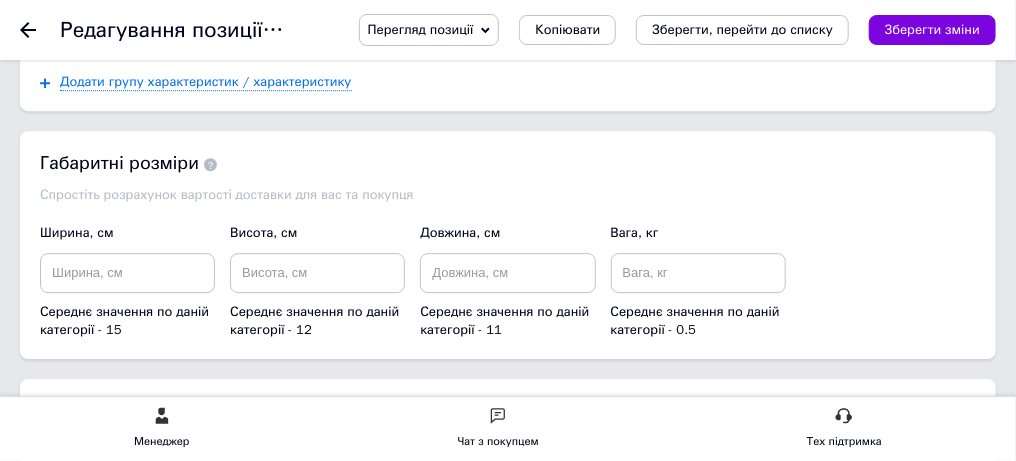 click on "Основні" at bounding box center (91, -106) 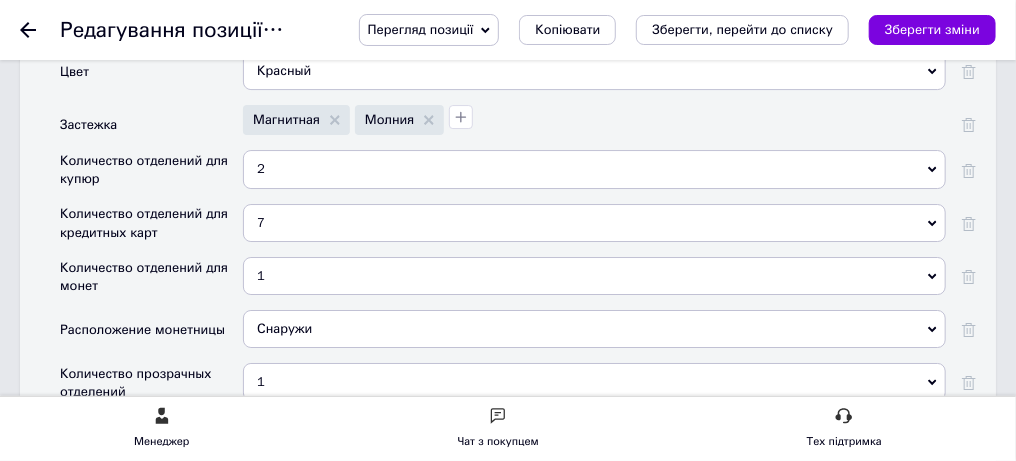 scroll, scrollTop: 2499, scrollLeft: 0, axis: vertical 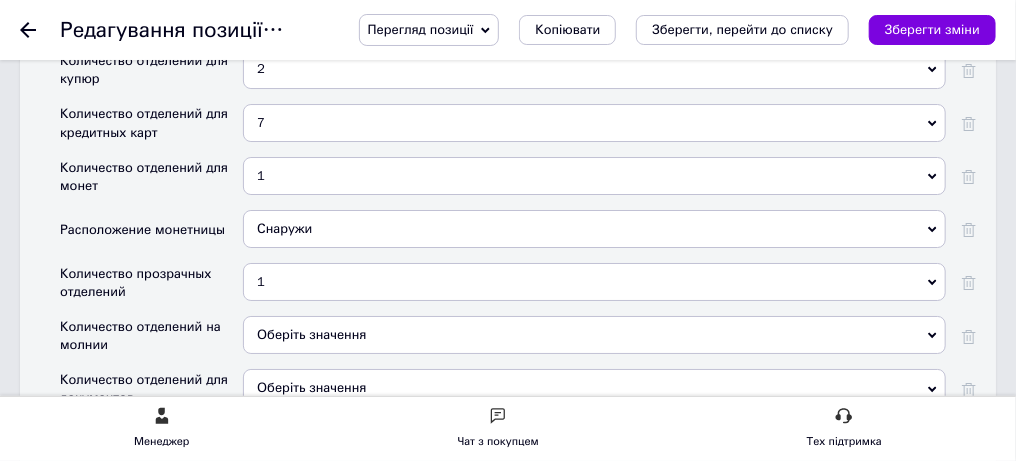 click on "Матовая" at bounding box center (594, -82) 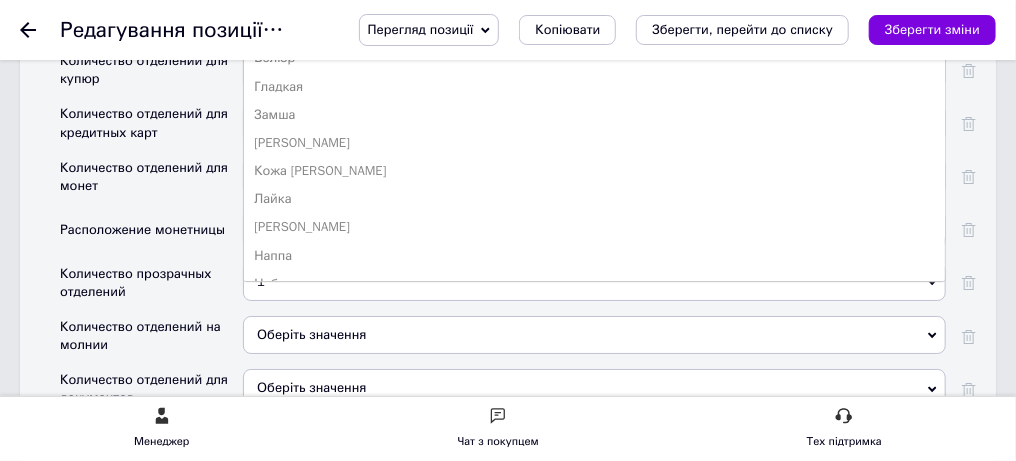 click on "Цвет" at bounding box center (151, -22) 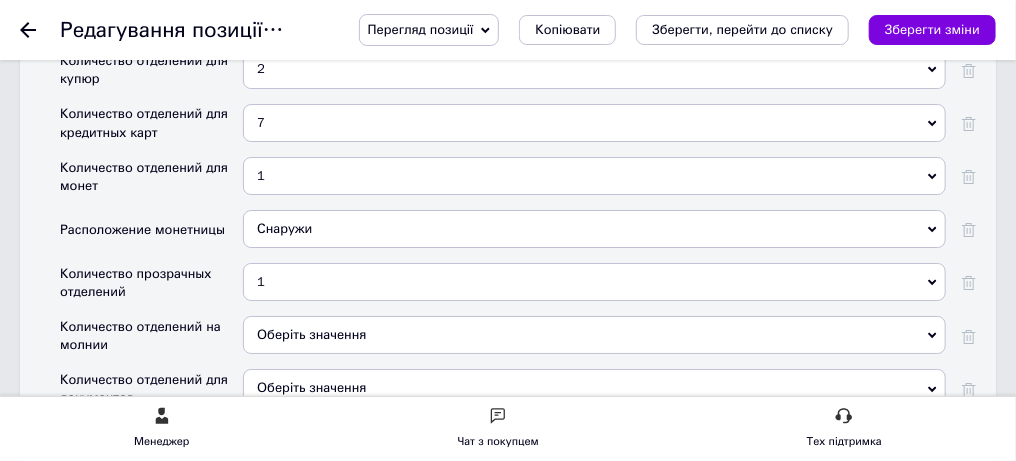 click on "Красный" at bounding box center (594, -29) 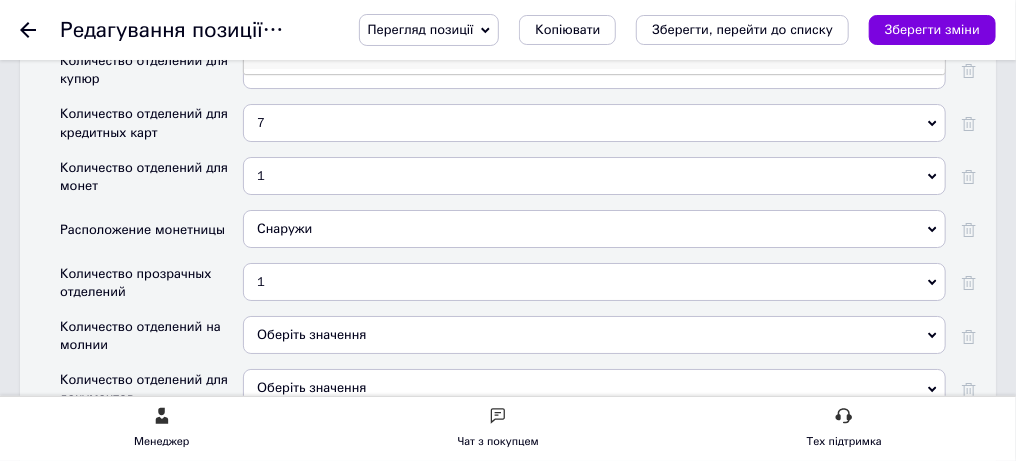 type on "зел" 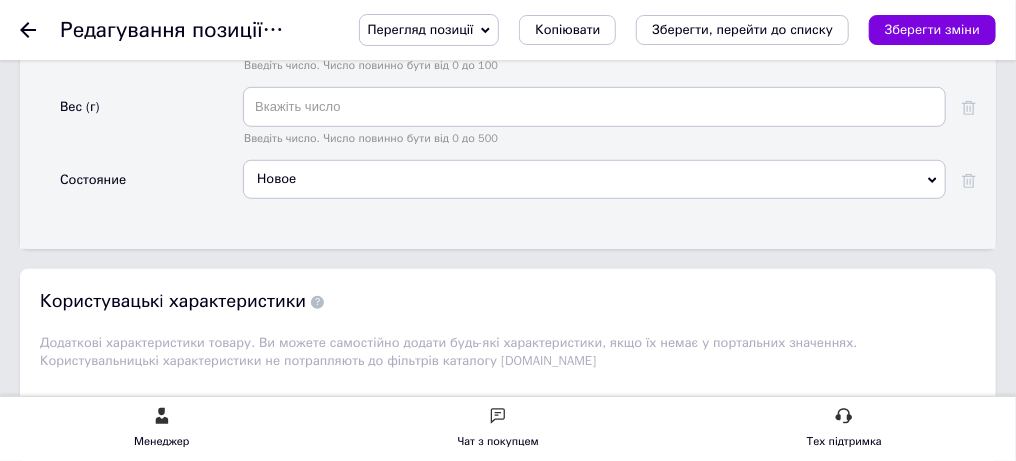 scroll, scrollTop: 3200, scrollLeft: 0, axis: vertical 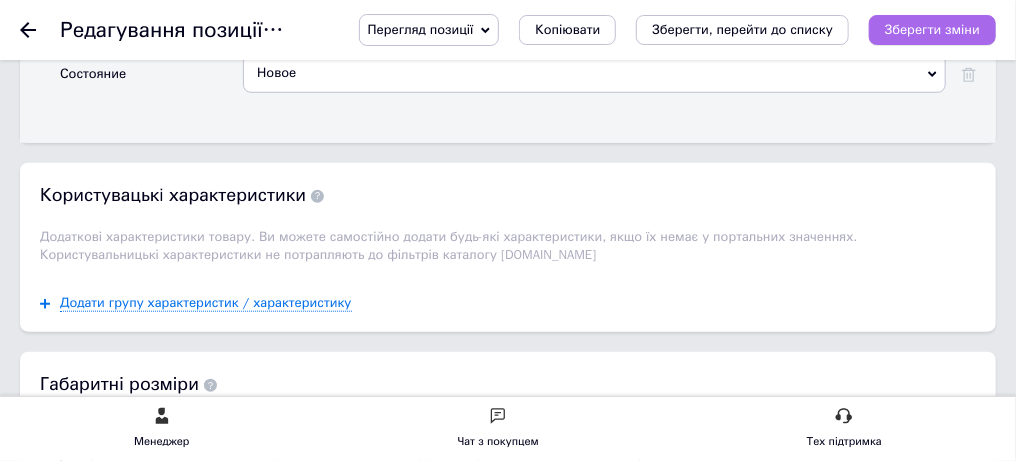 click on "Зберегти зміни" at bounding box center [932, 29] 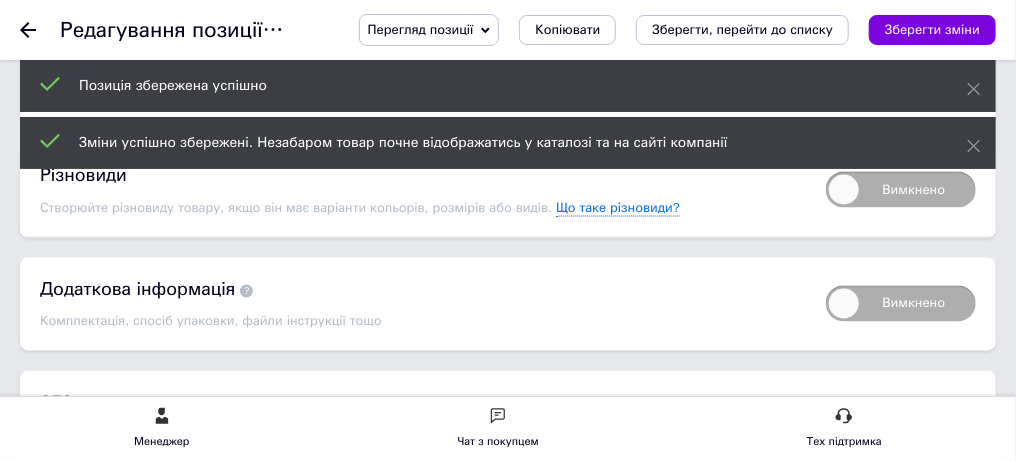 scroll, scrollTop: 4000, scrollLeft: 0, axis: vertical 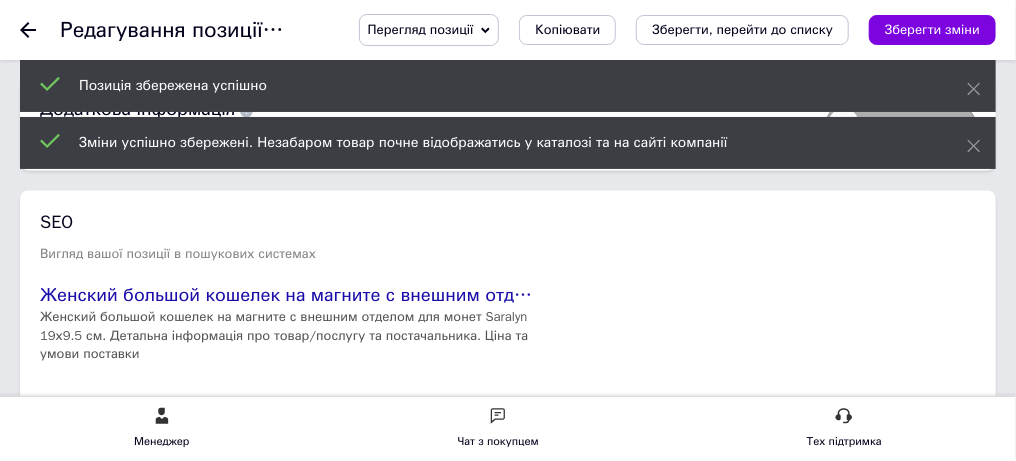 click on "Вимкнено" at bounding box center (901, 10) 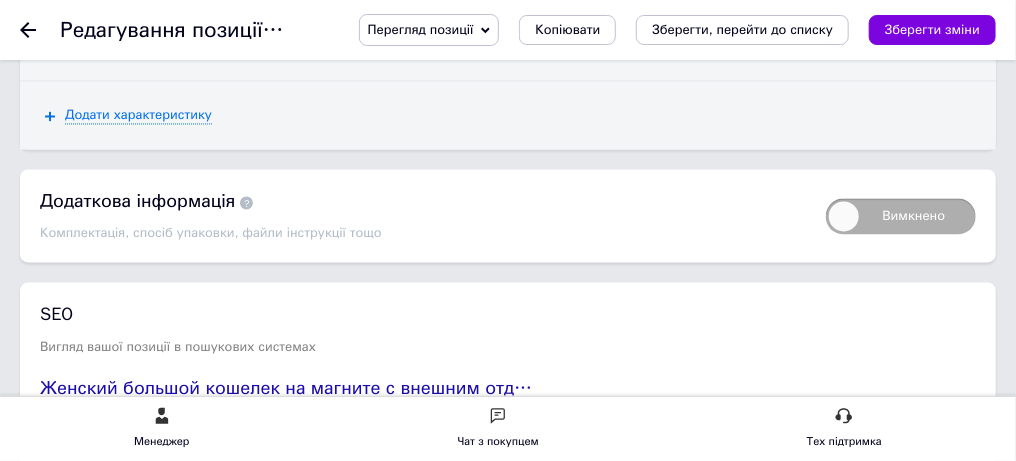 scroll, scrollTop: 4200, scrollLeft: 0, axis: vertical 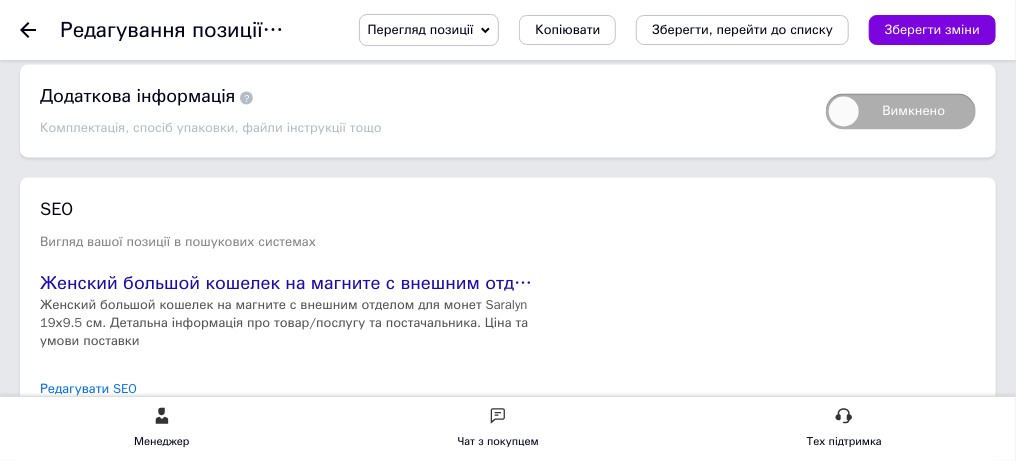 click on "Оберіть зі списку" at bounding box center (140, -76) 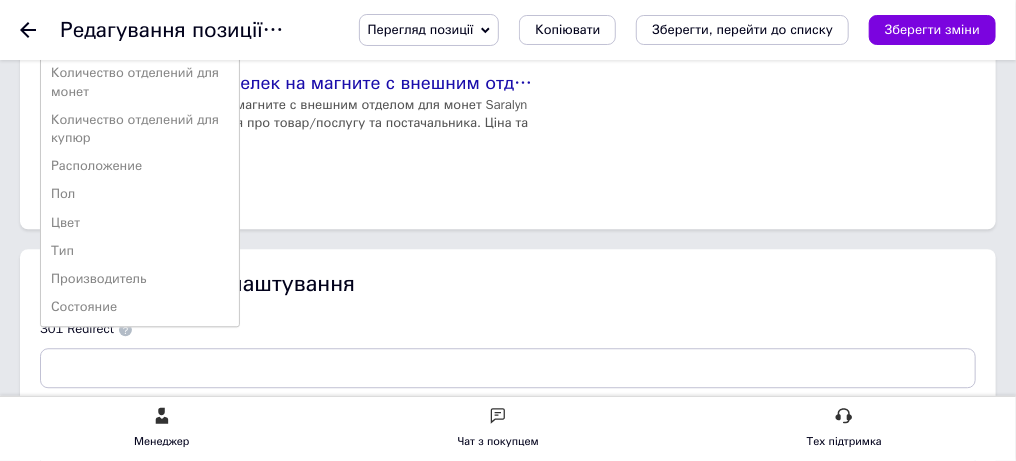 scroll, scrollTop: 4700, scrollLeft: 0, axis: vertical 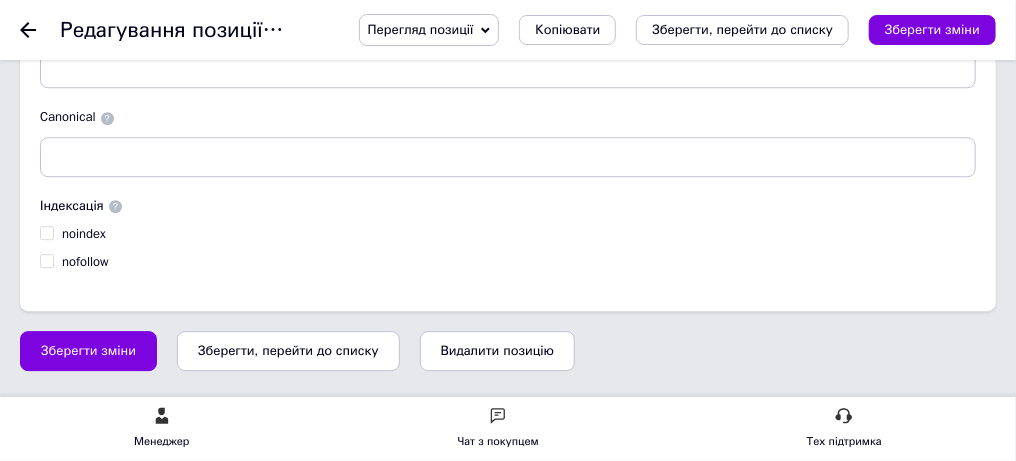 click on "Цвет" at bounding box center [140, -77] 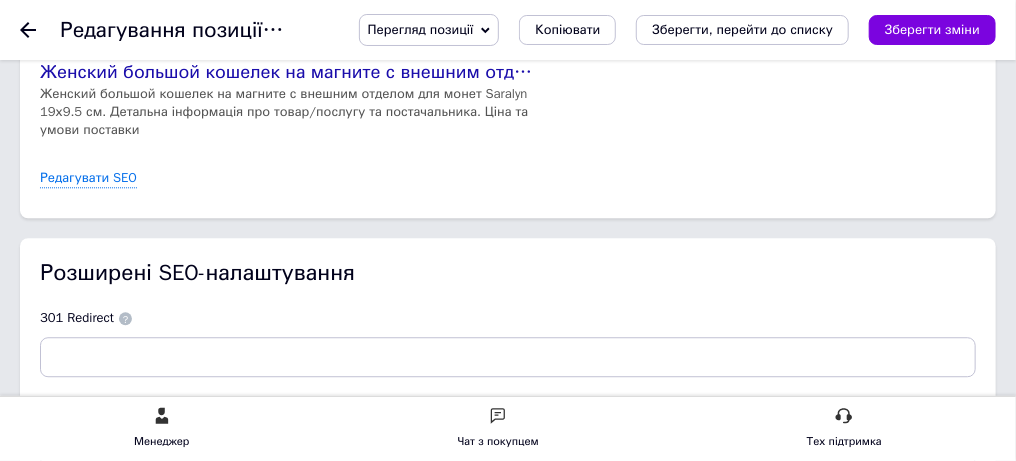 scroll, scrollTop: 4300, scrollLeft: 0, axis: vertical 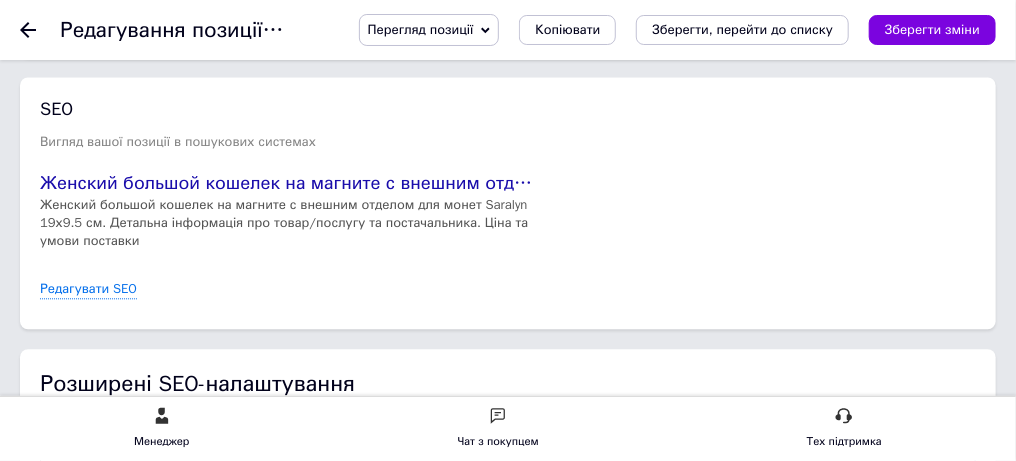 click at bounding box center [630, -175] 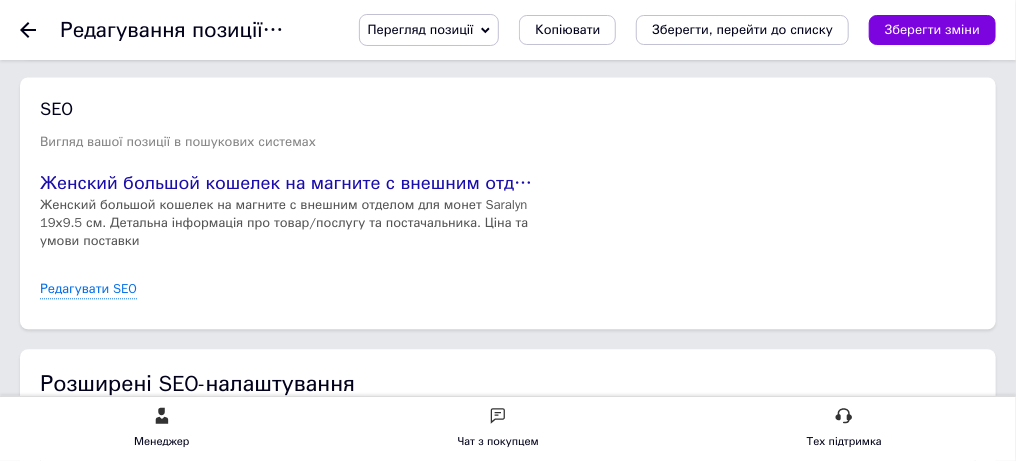 type on "фиолет" 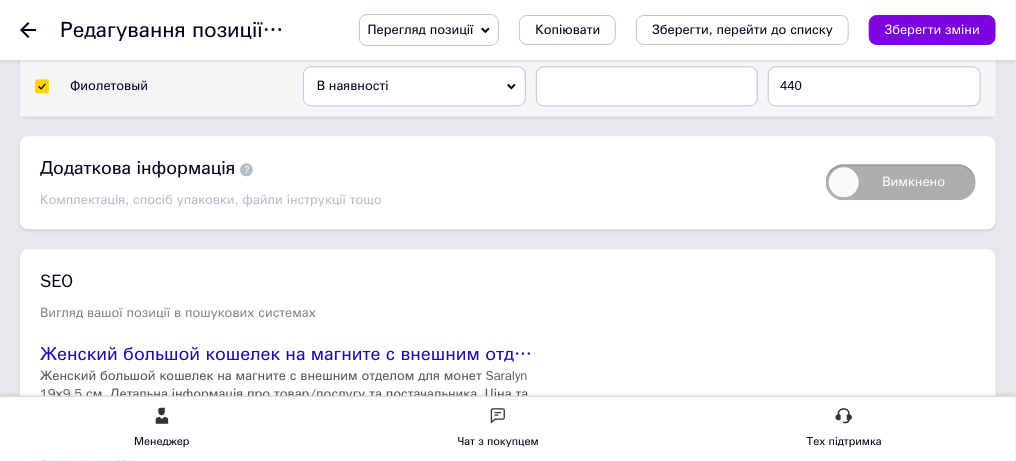 click on "Зелёный Фиолетовый ×" at bounding box center (592, -175) 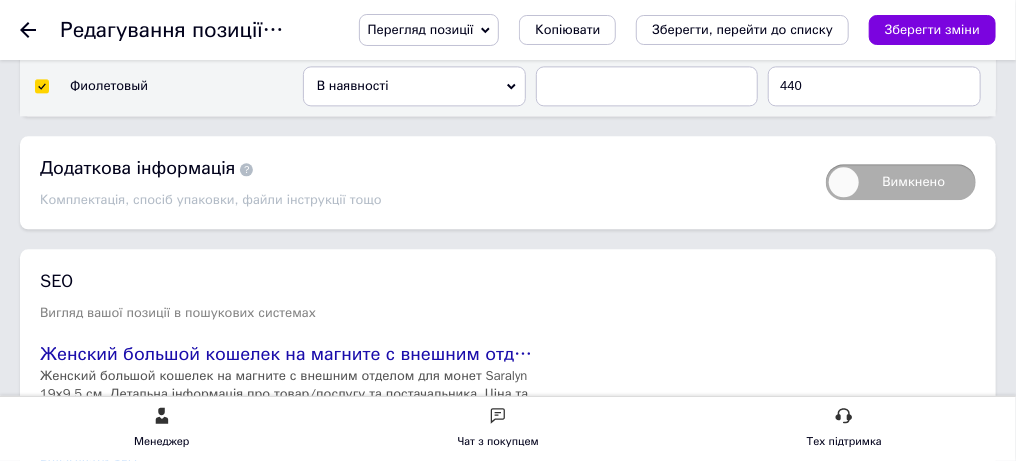 click at bounding box center (688, -175) 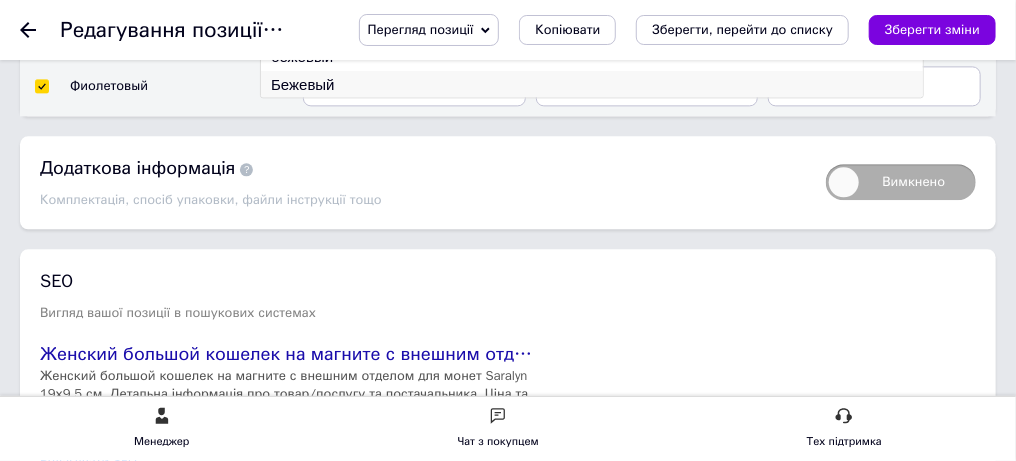 type on "беже" 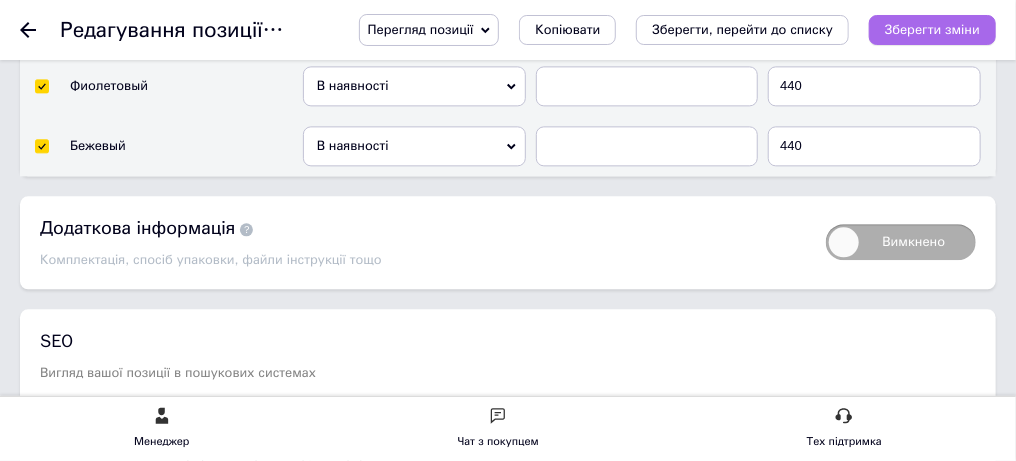 click on "Зберегти зміни" at bounding box center (932, 29) 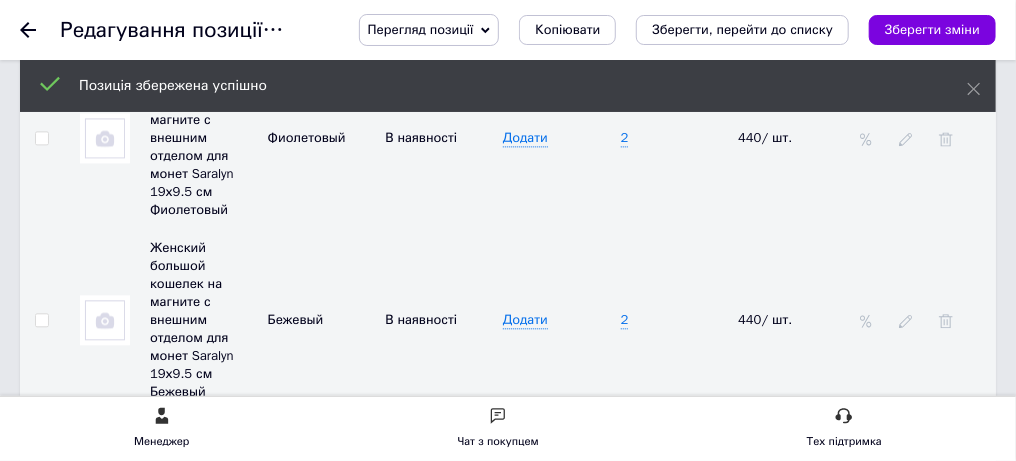 scroll, scrollTop: 4200, scrollLeft: 0, axis: vertical 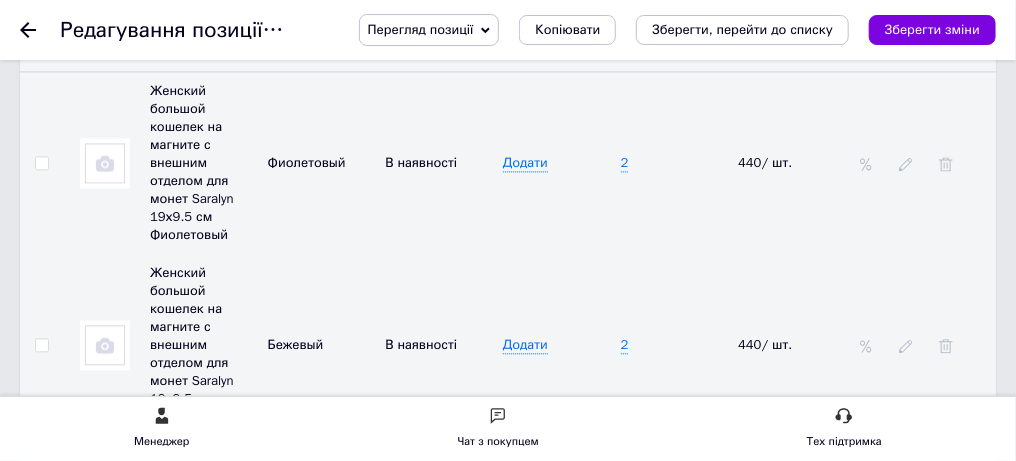drag, startPoint x: 623, startPoint y: 340, endPoint x: 663, endPoint y: 340, distance: 40 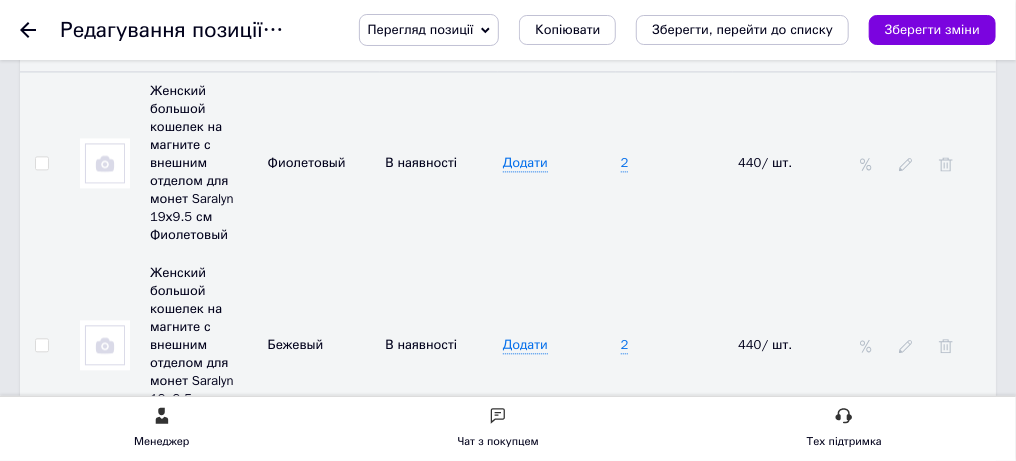 copy on "1991А" 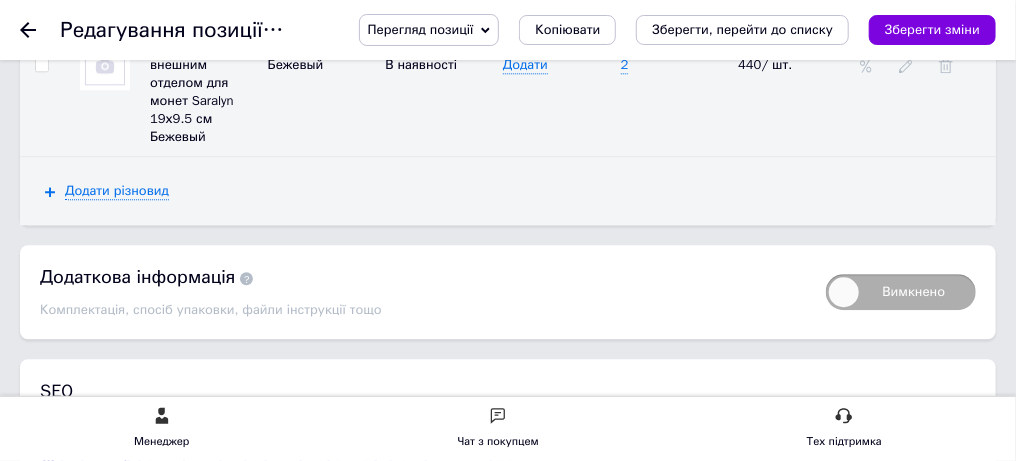scroll, scrollTop: 4499, scrollLeft: 0, axis: vertical 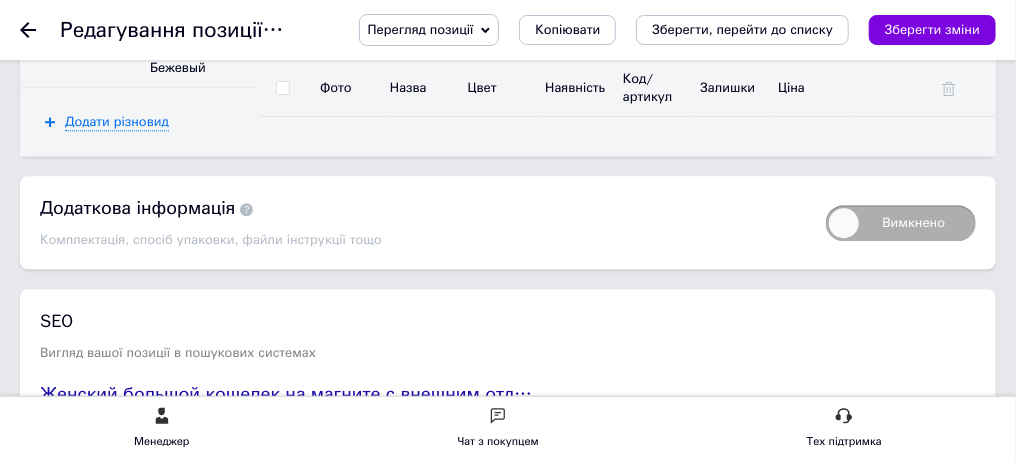 click on "Додати" at bounding box center (525, -186) 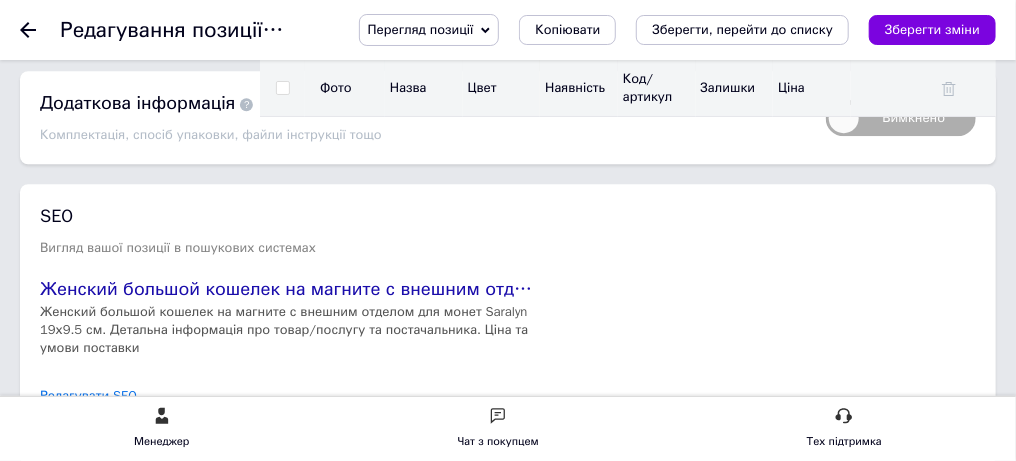 scroll, scrollTop: 4700, scrollLeft: 0, axis: vertical 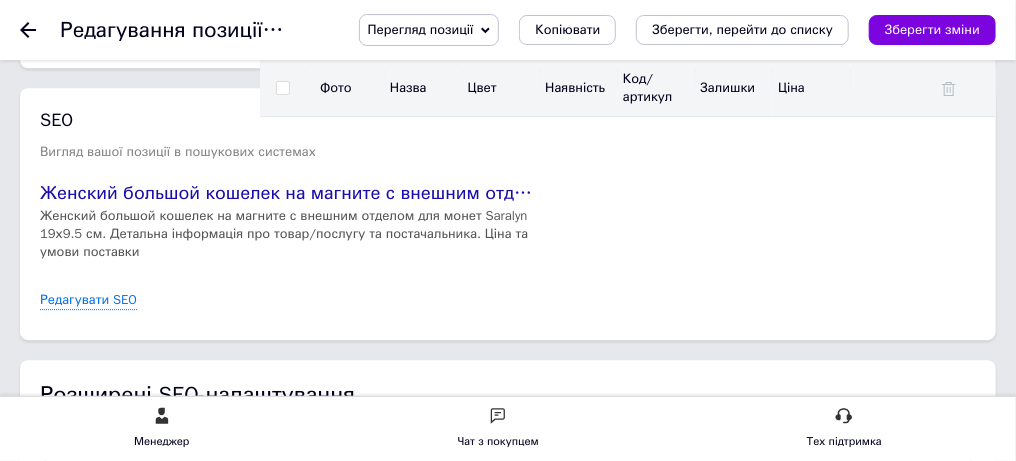 type on "1" 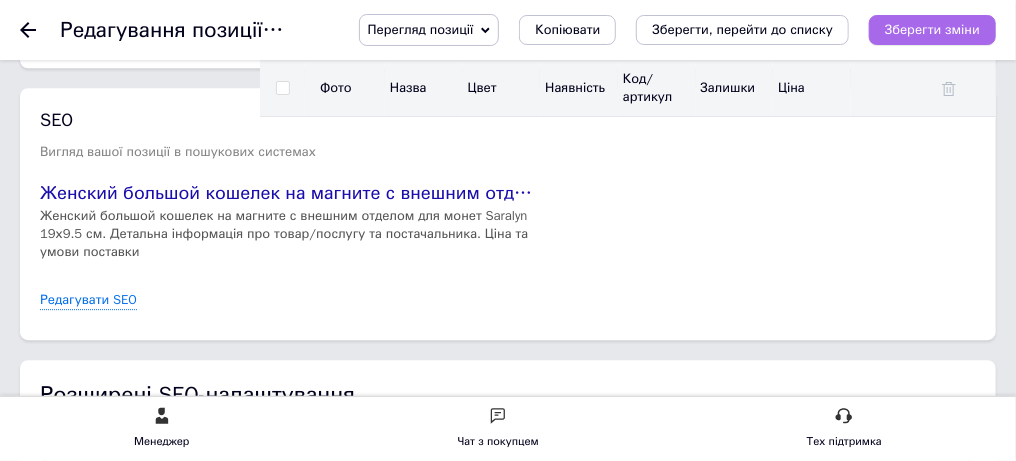 type on "1" 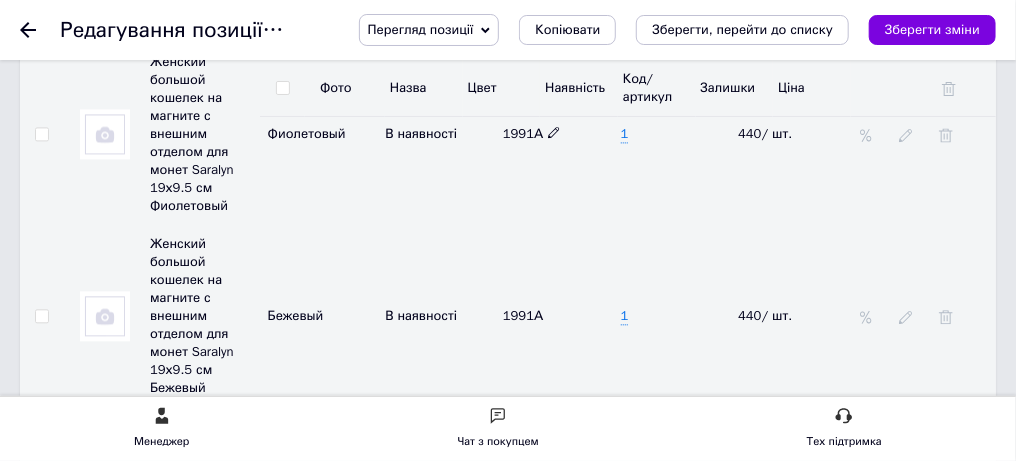 scroll, scrollTop: 4099, scrollLeft: 0, axis: vertical 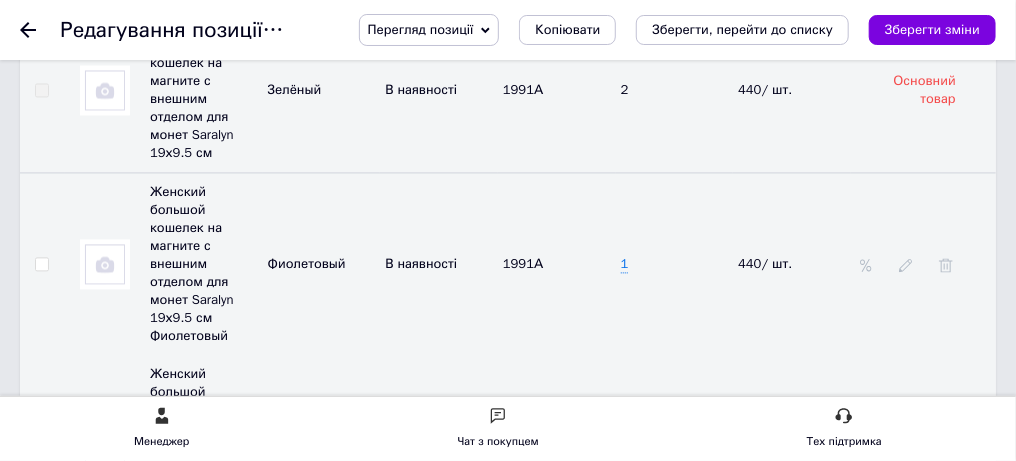 click on "Позиції" at bounding box center (-160, 254) 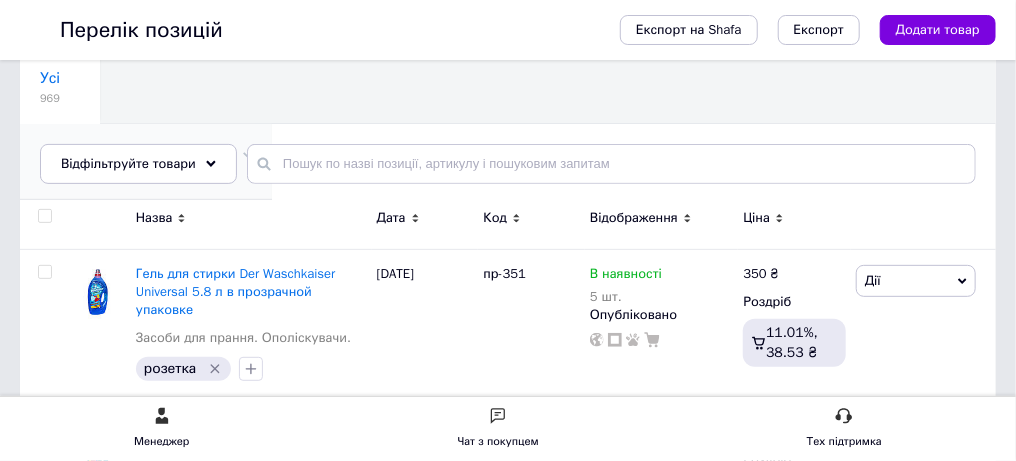 scroll, scrollTop: 200, scrollLeft: 0, axis: vertical 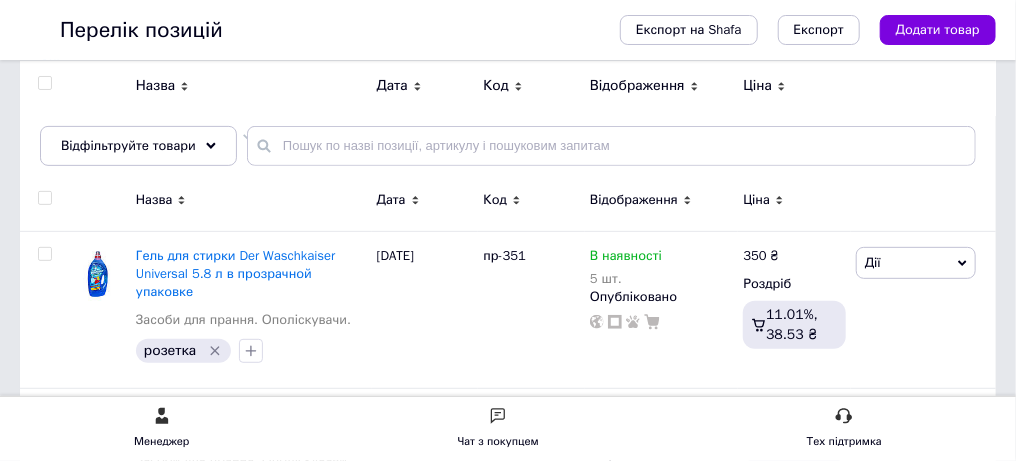 click on "Позиції" at bounding box center (-160, 254) 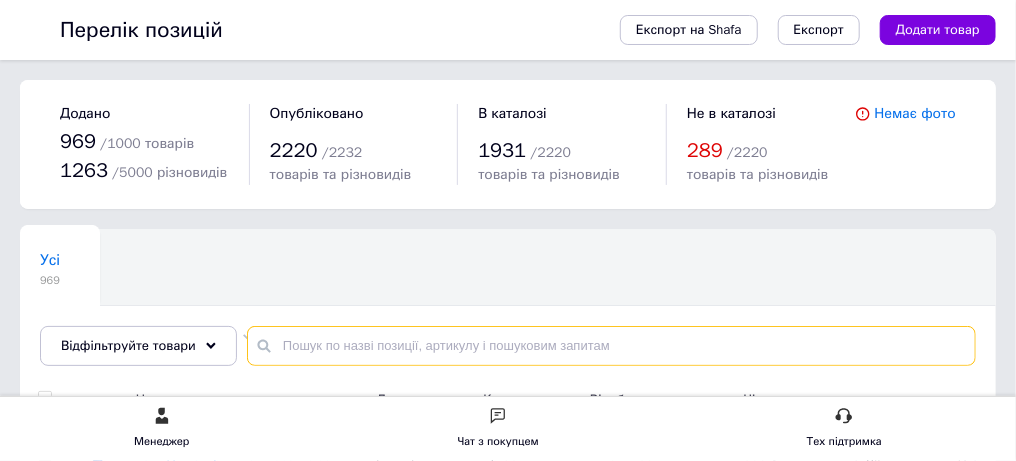click at bounding box center (611, 346) 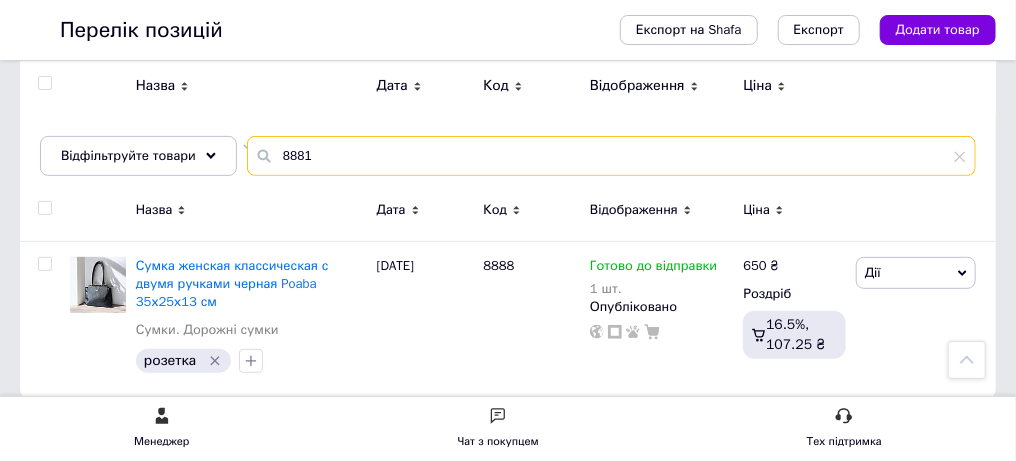 scroll, scrollTop: 0, scrollLeft: 0, axis: both 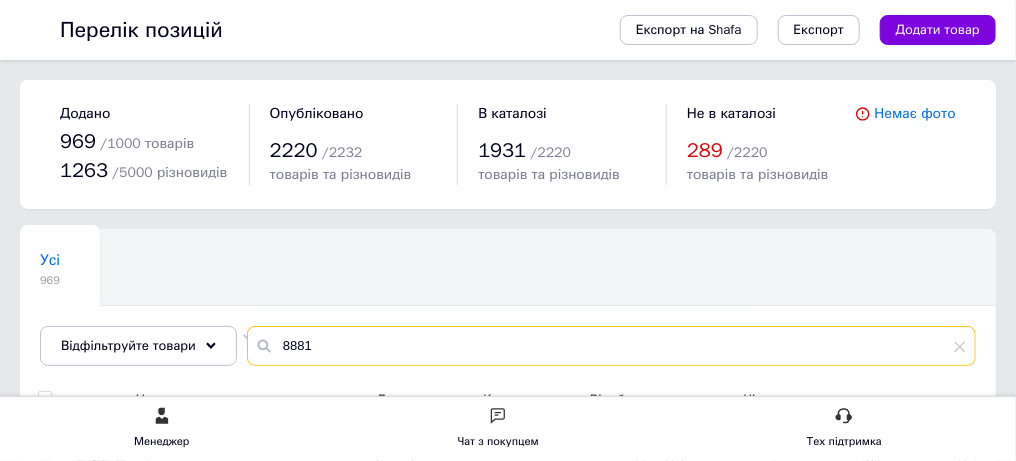 type on "8881" 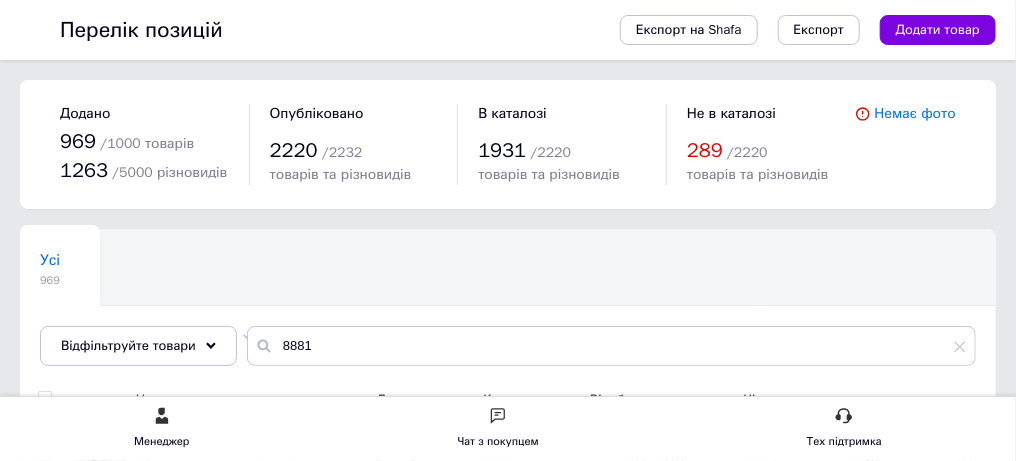 click on "Магазин "FREYAmarket"" at bounding box center [-100, 21] 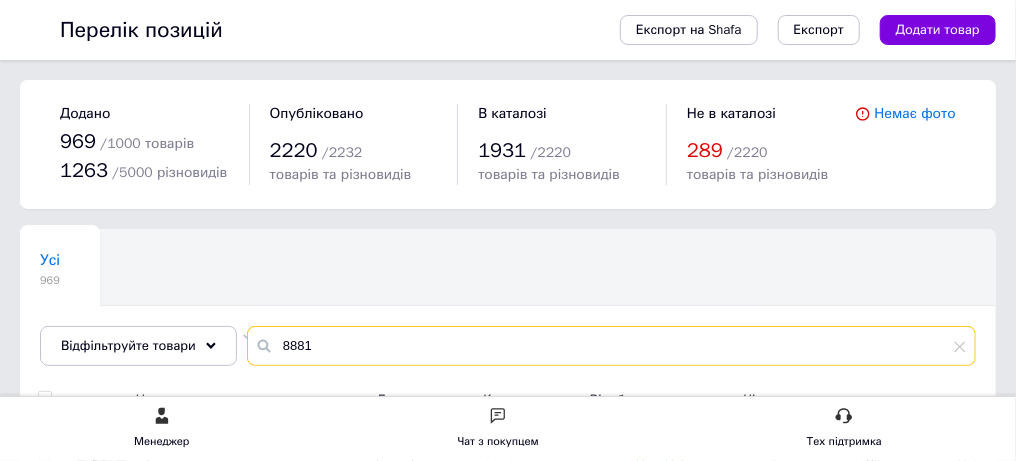 drag, startPoint x: 569, startPoint y: 391, endPoint x: 505, endPoint y: 382, distance: 64.629715 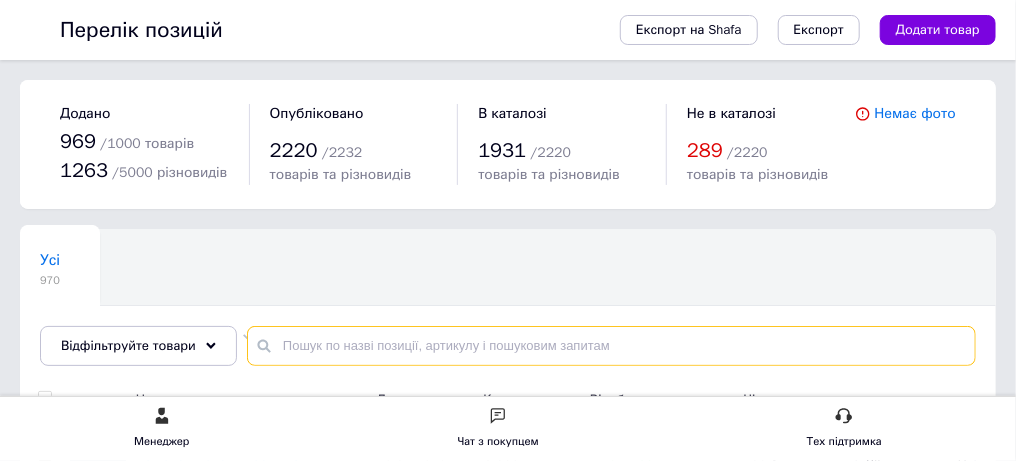 click at bounding box center [611, 346] 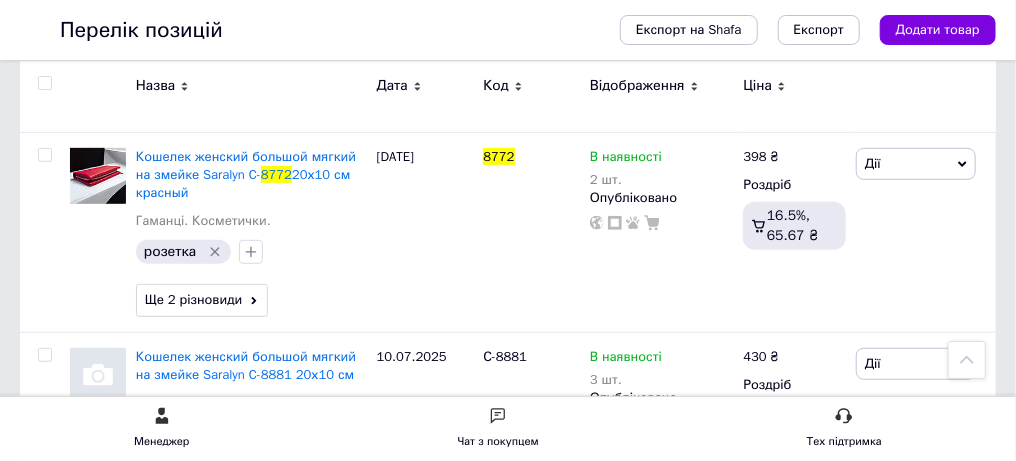 scroll, scrollTop: 200, scrollLeft: 0, axis: vertical 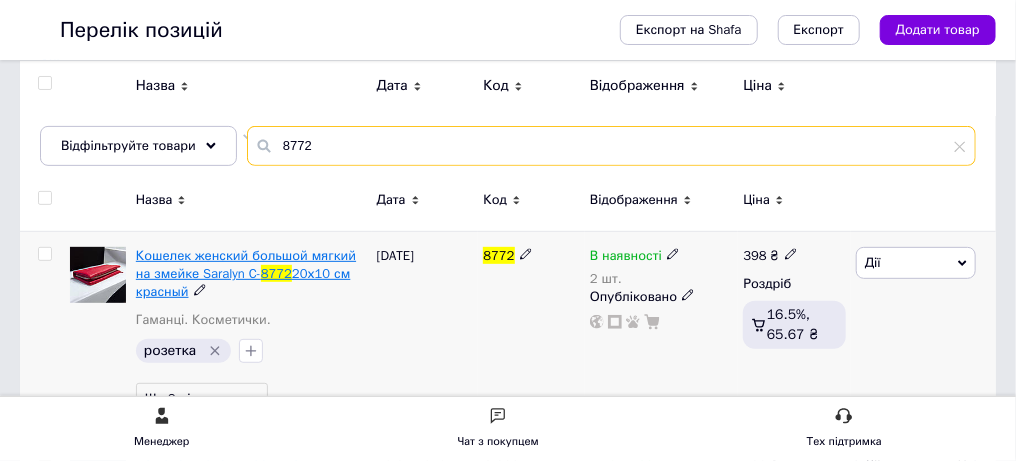 type on "8772" 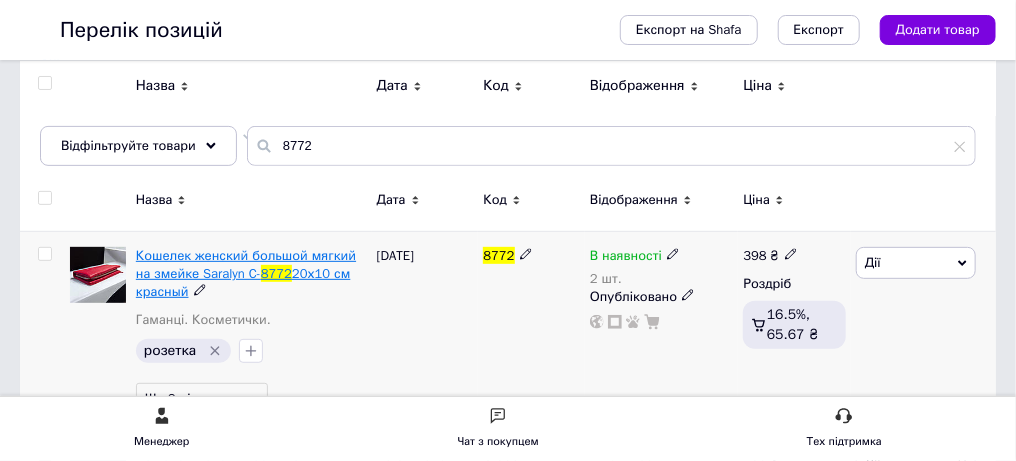 click on "Кошелек женский большой мягкий на змейке Saralyn C-" at bounding box center [246, 264] 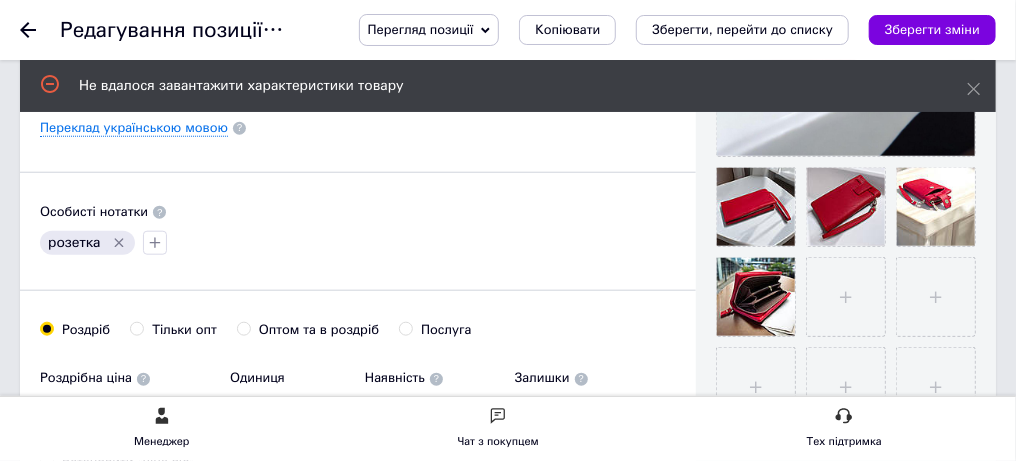 scroll, scrollTop: 800, scrollLeft: 0, axis: vertical 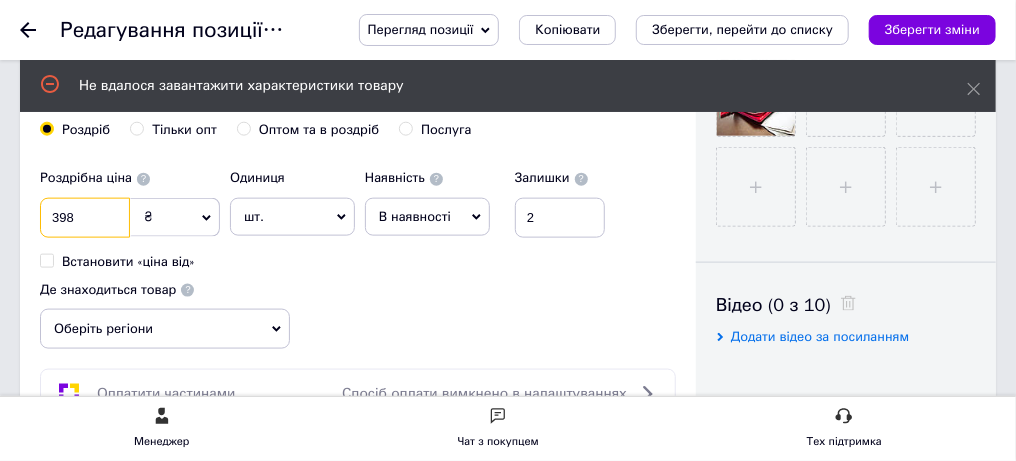 click on "398" at bounding box center (85, 218) 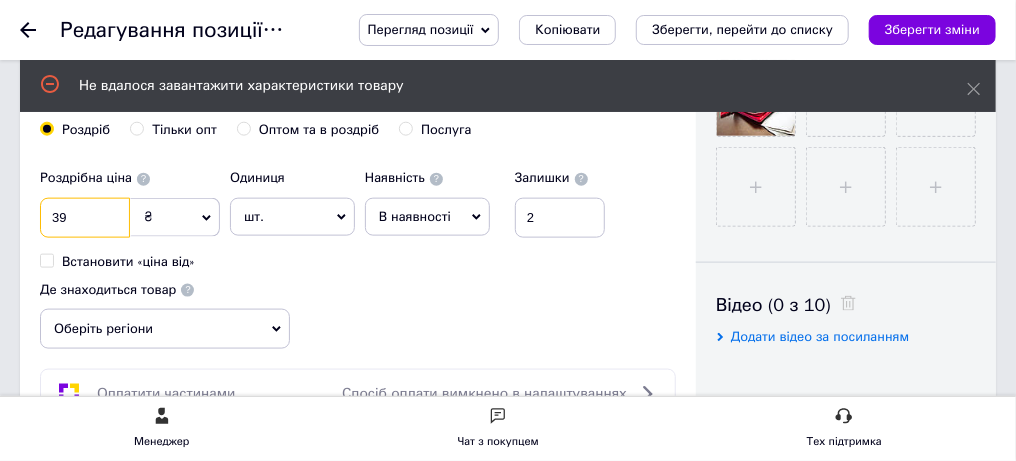 type on "3" 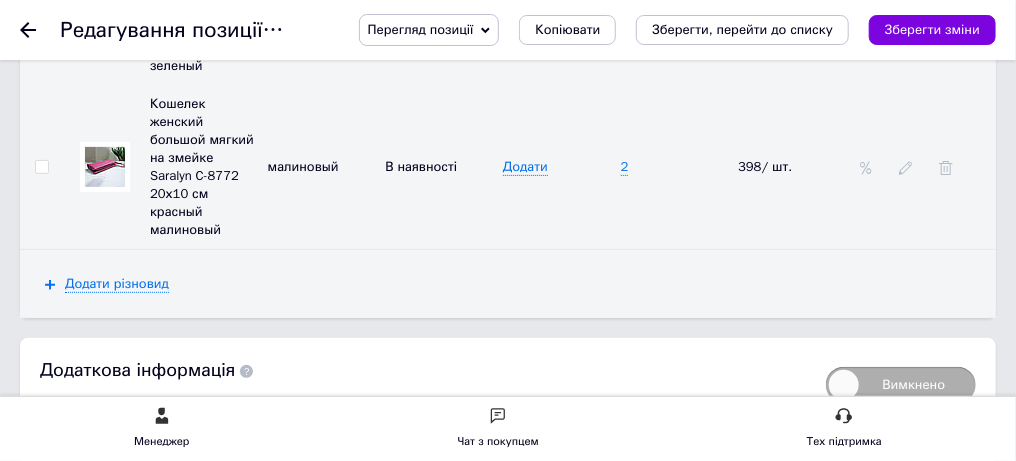 scroll, scrollTop: 2899, scrollLeft: 0, axis: vertical 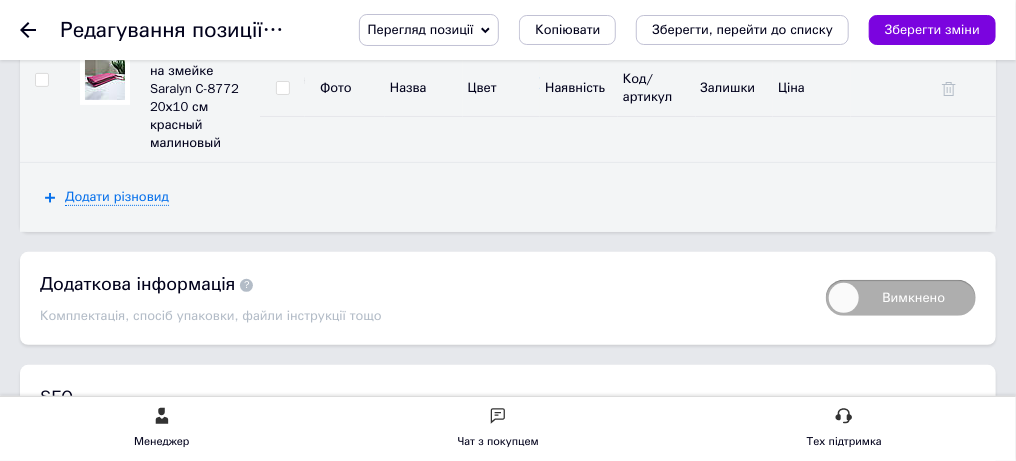 type on "430" 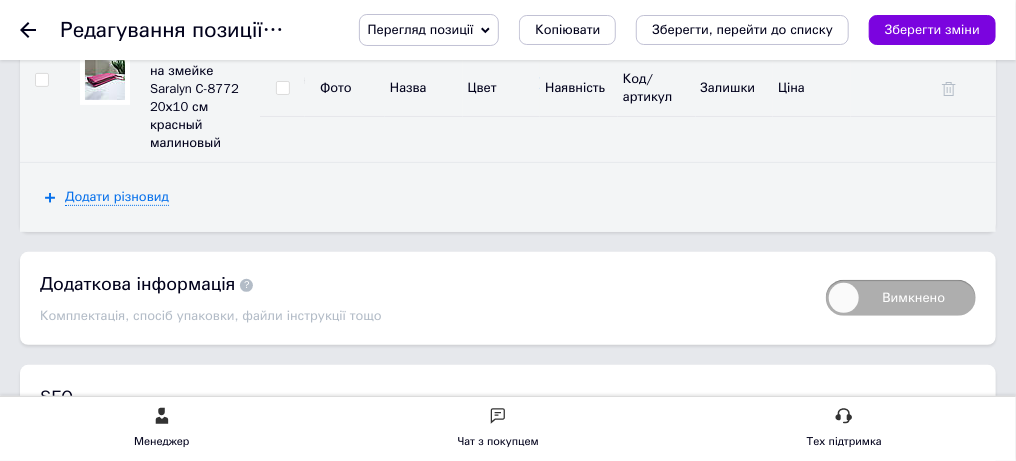 type on "3" 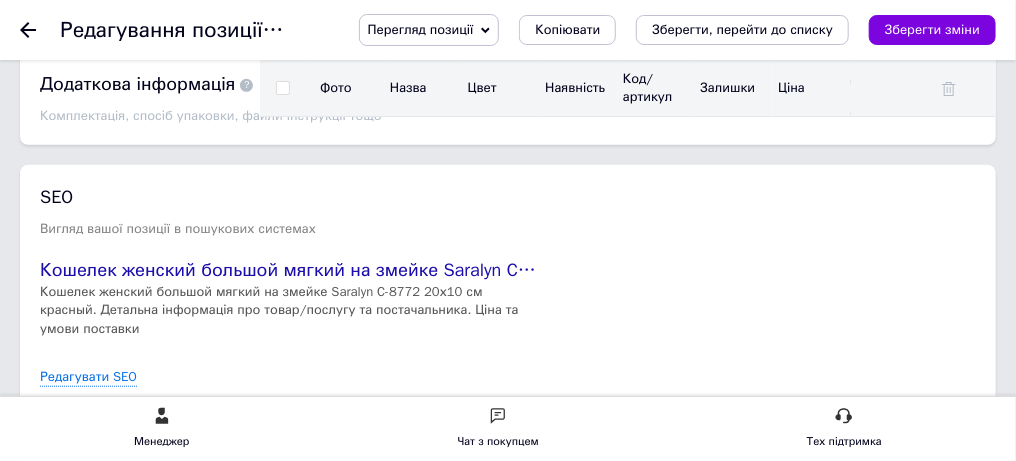 scroll, scrollTop: 3100, scrollLeft: 0, axis: vertical 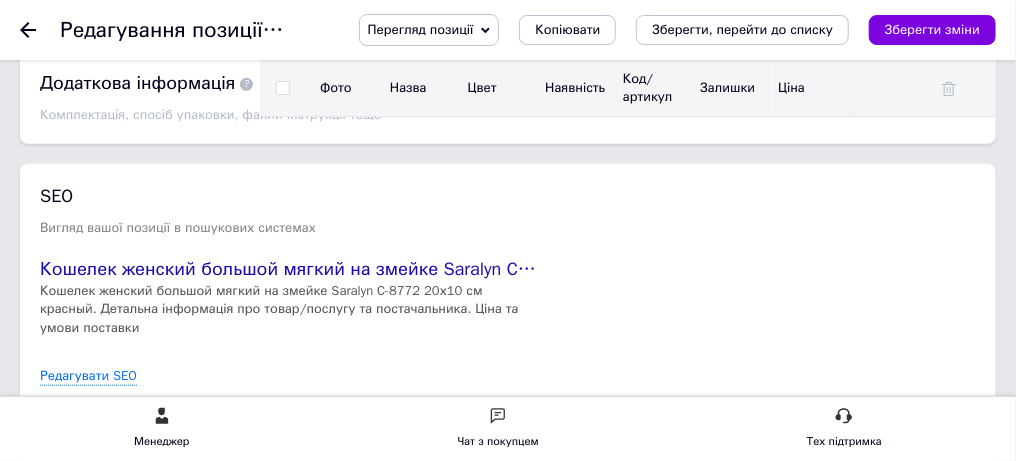 type on "430" 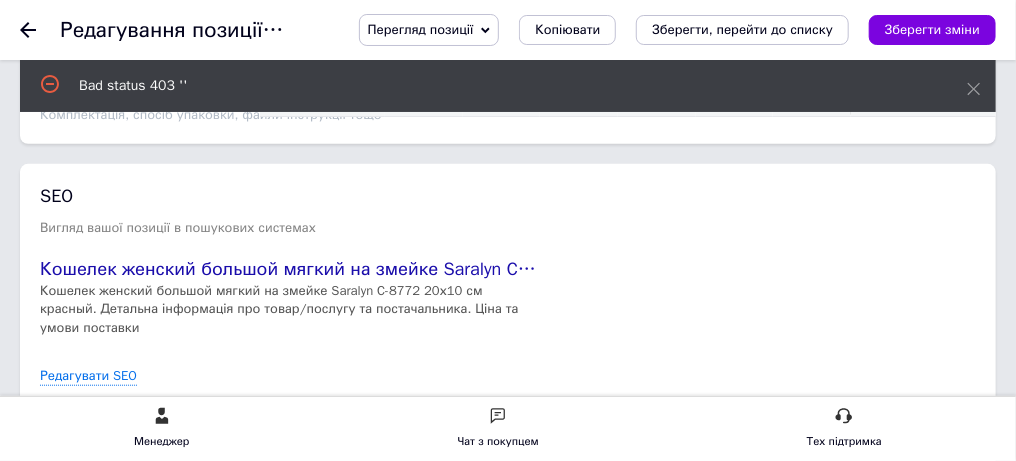 click 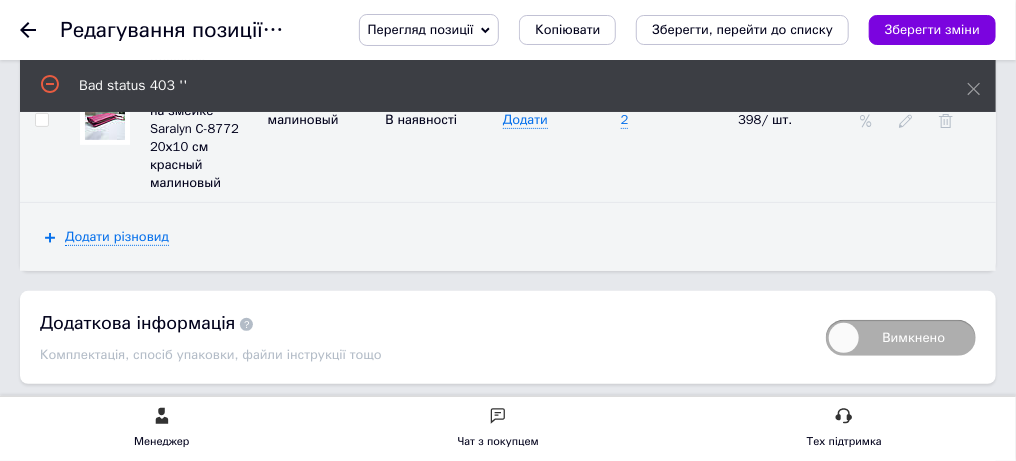 scroll, scrollTop: 3000, scrollLeft: 0, axis: vertical 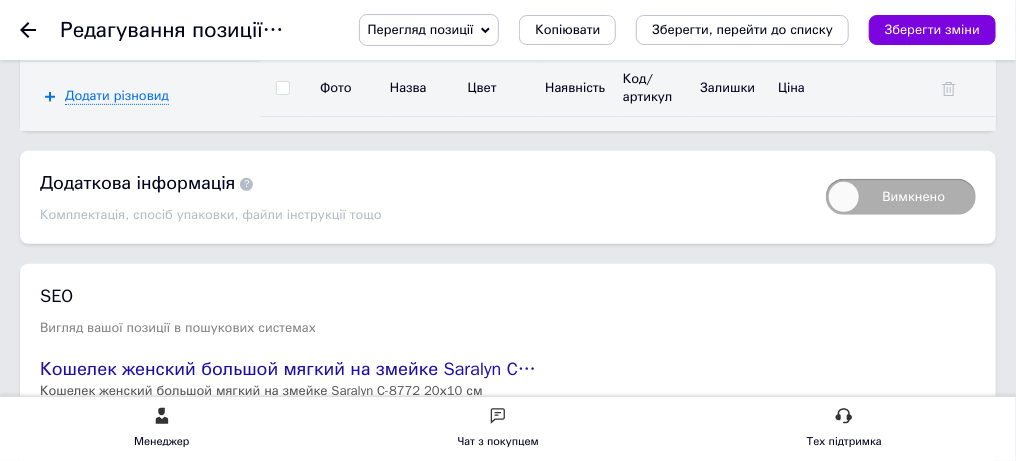 click 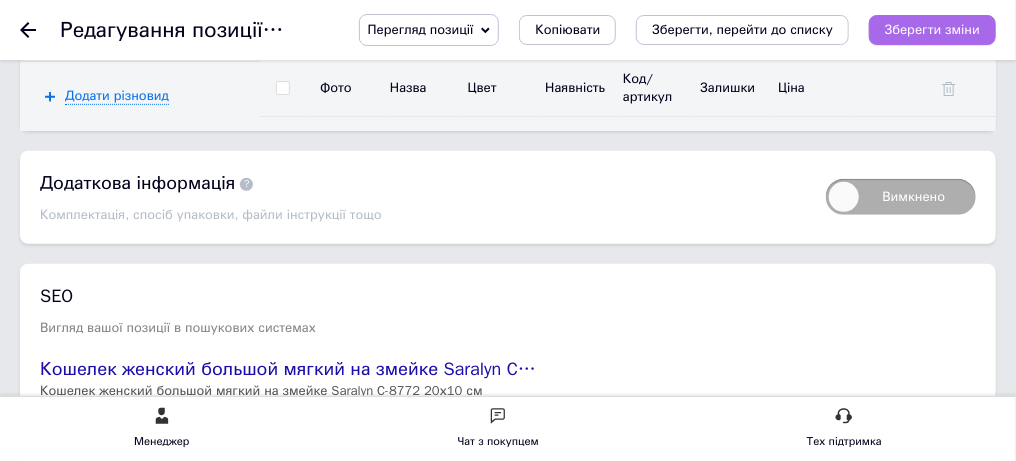 click on "Зберегти зміни" at bounding box center [932, 29] 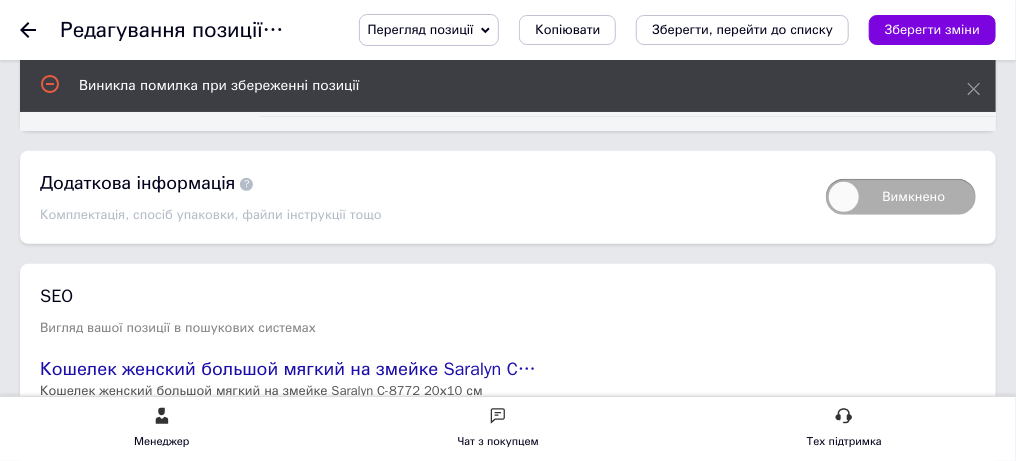 click 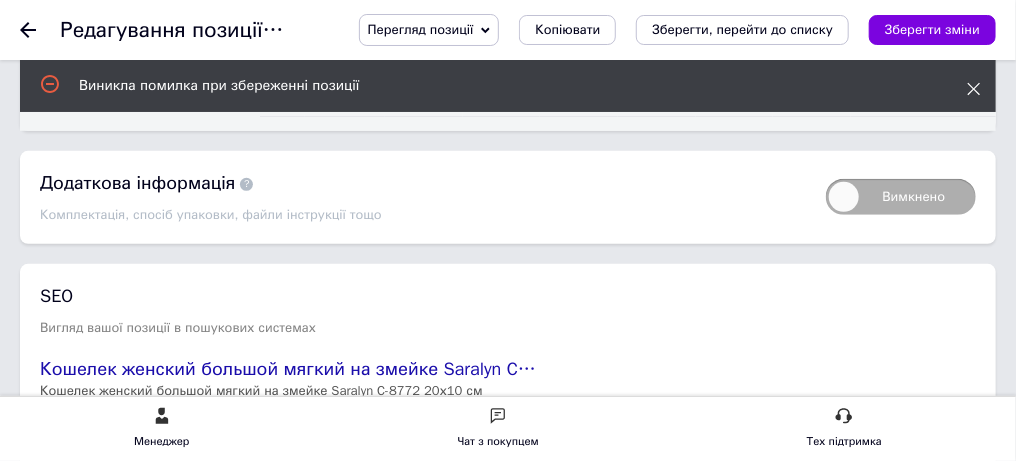 click 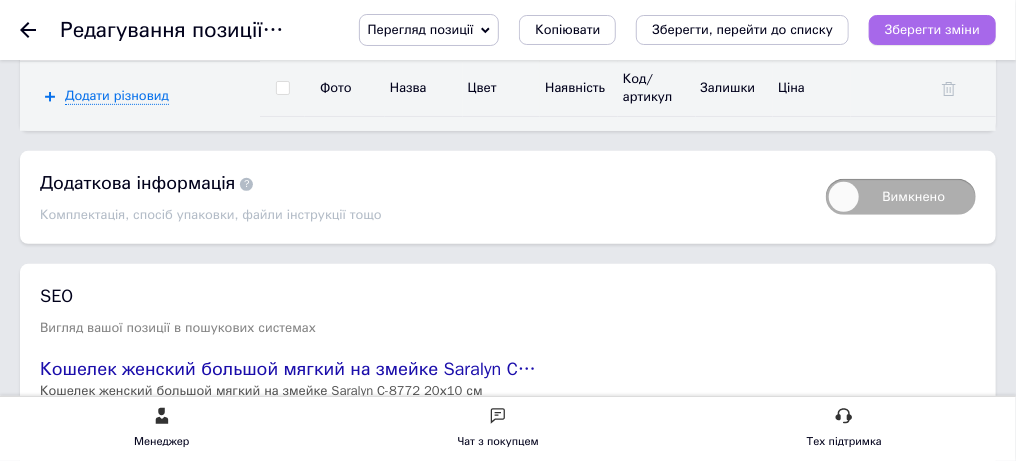 click on "Зберегти зміни" at bounding box center (932, 29) 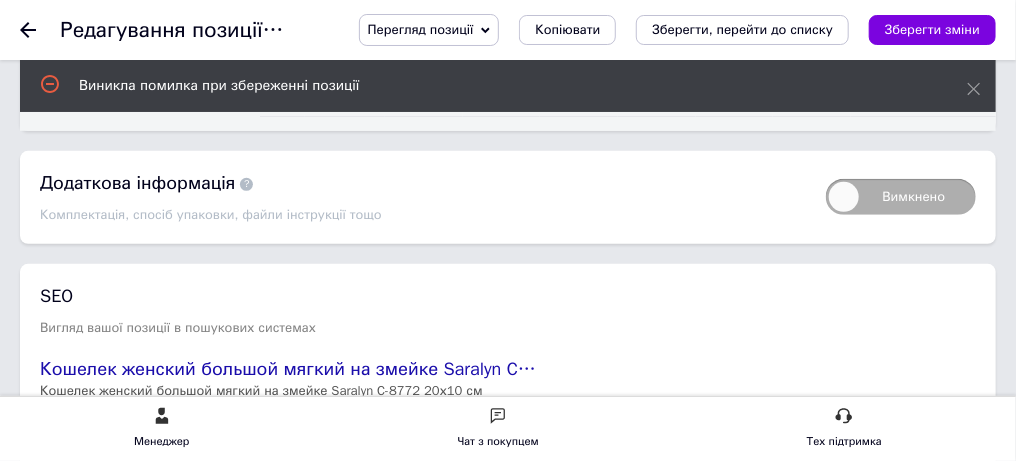 click 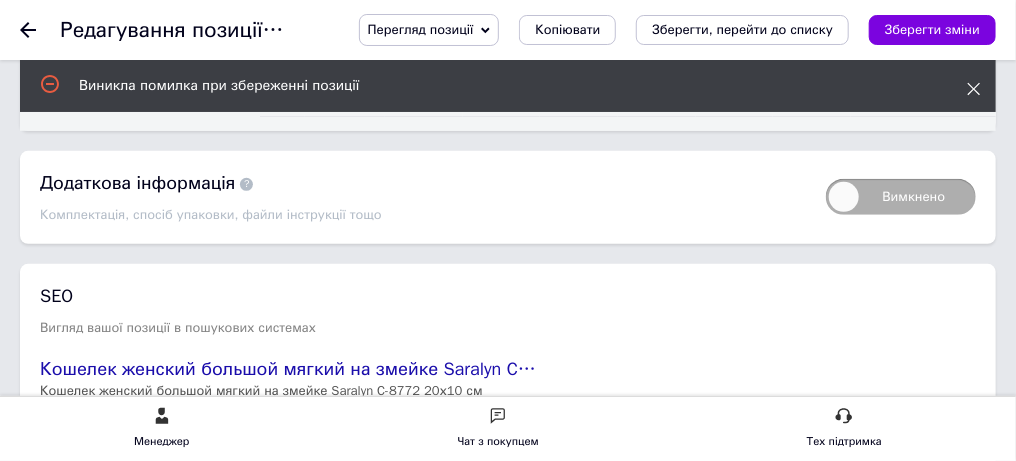 click 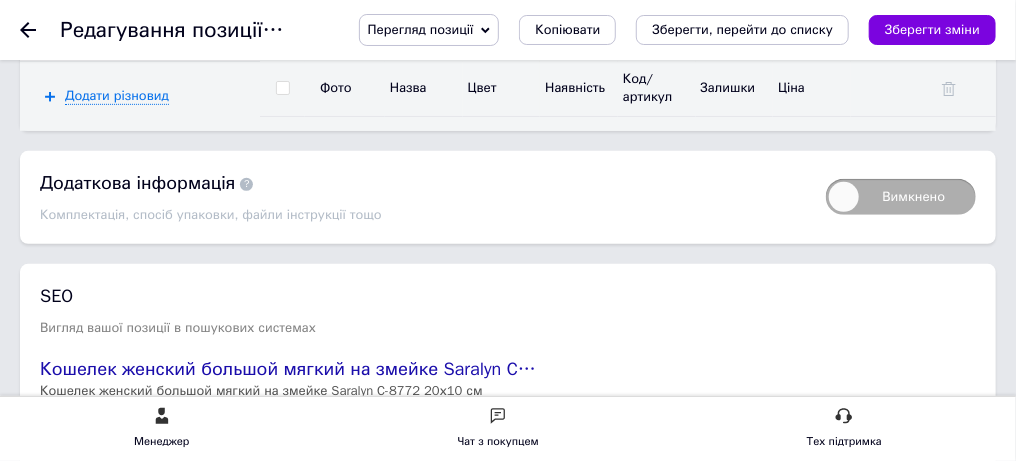 click 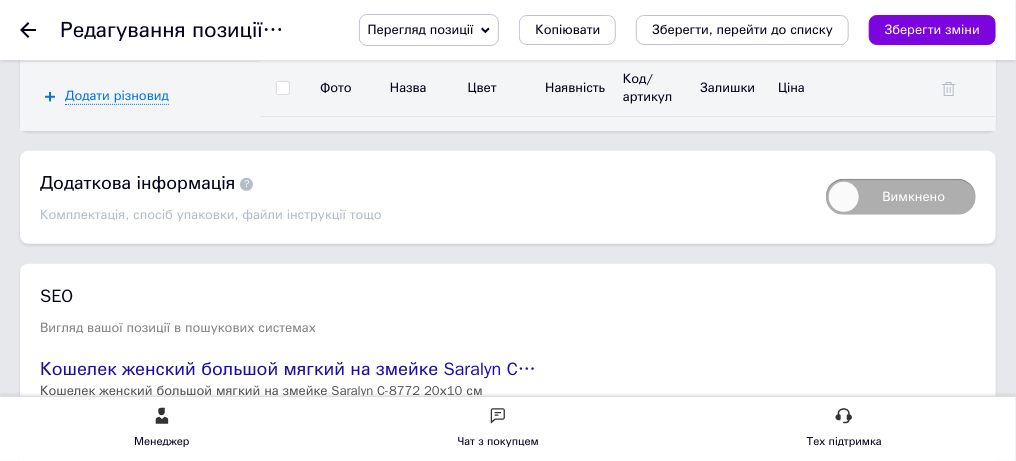 click 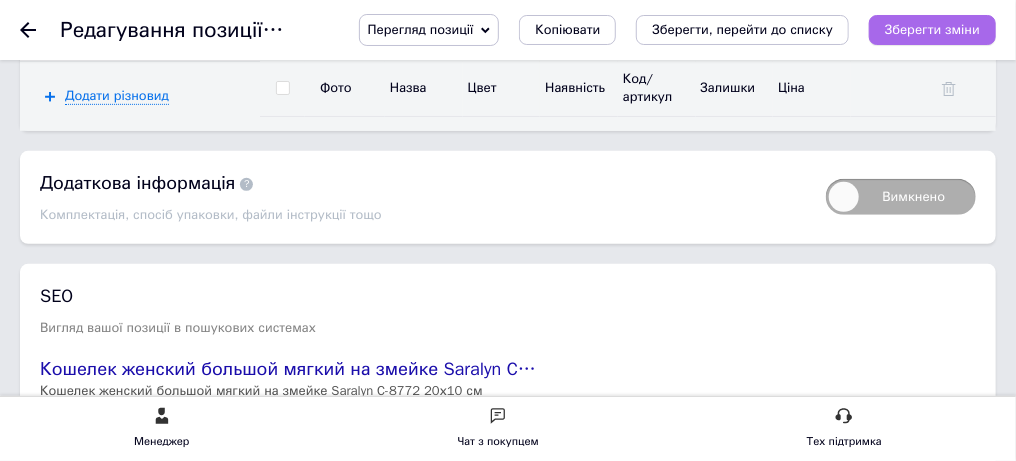 click on "Зберегти зміни" at bounding box center [932, 29] 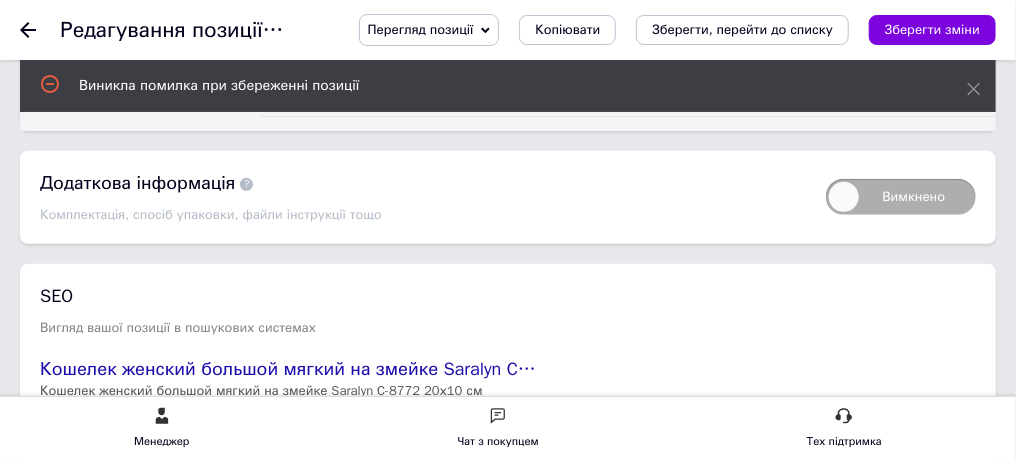click 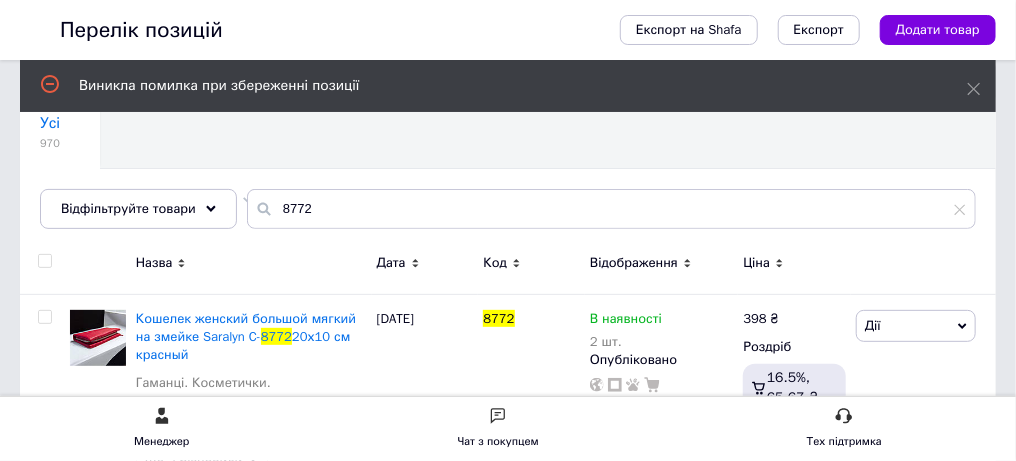scroll, scrollTop: 200, scrollLeft: 0, axis: vertical 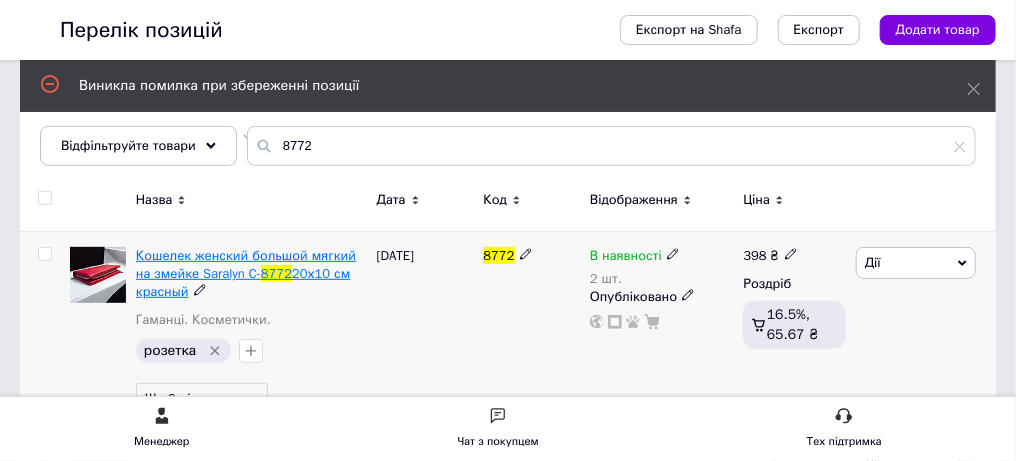 click on "Кошелек женский большой мягкий на змейке Saralyn C-" at bounding box center [246, 264] 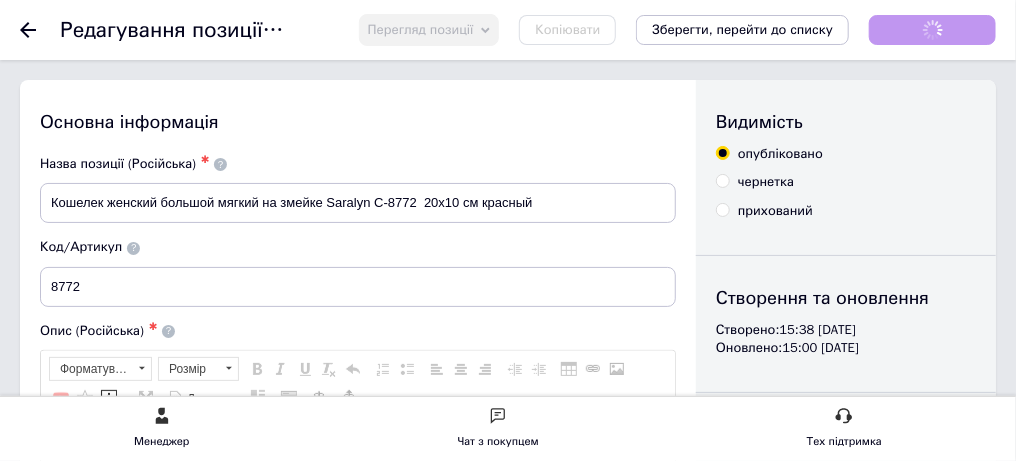 scroll, scrollTop: 0, scrollLeft: 0, axis: both 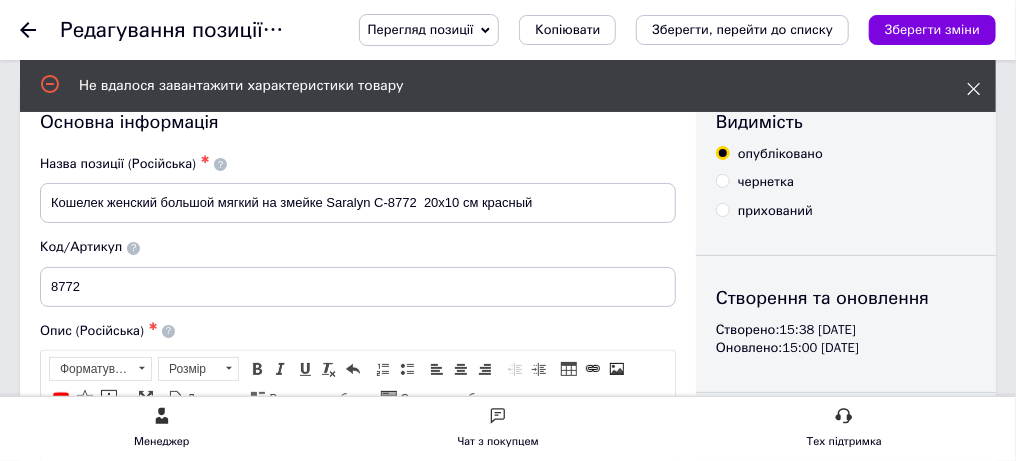 click 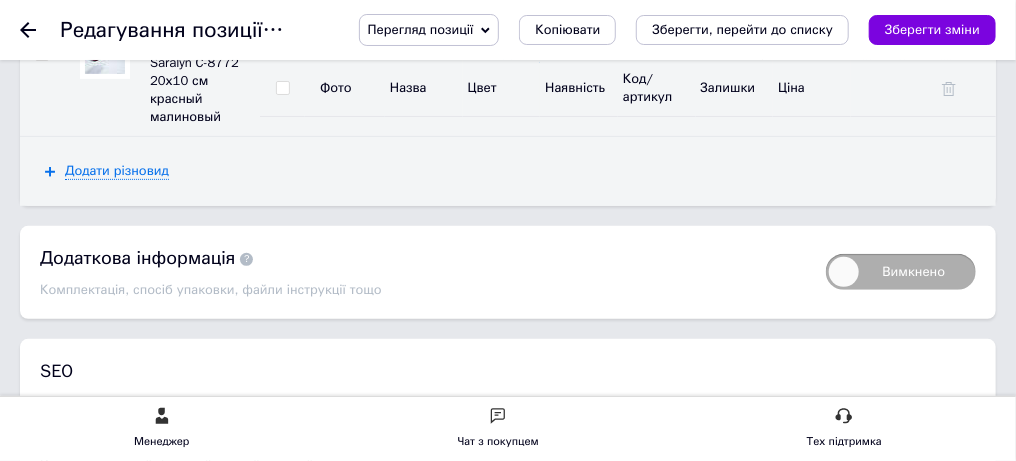 scroll, scrollTop: 2899, scrollLeft: 0, axis: vertical 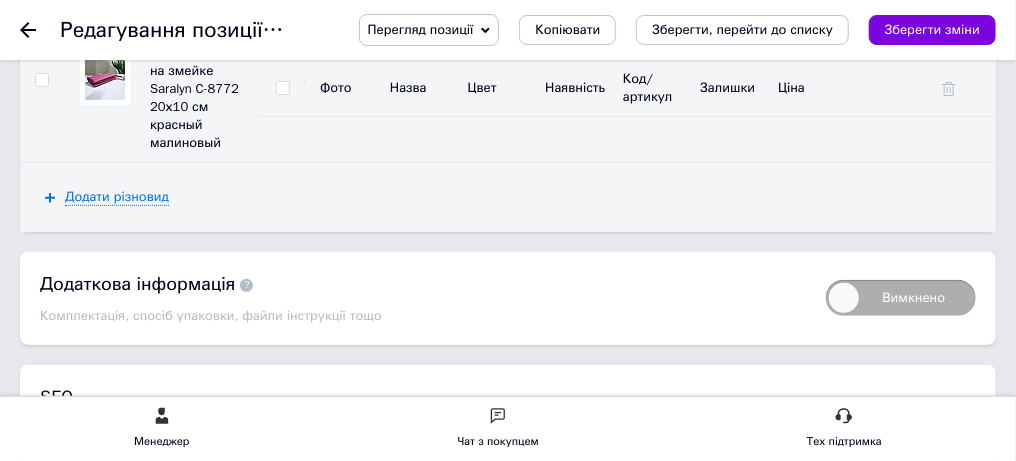 click 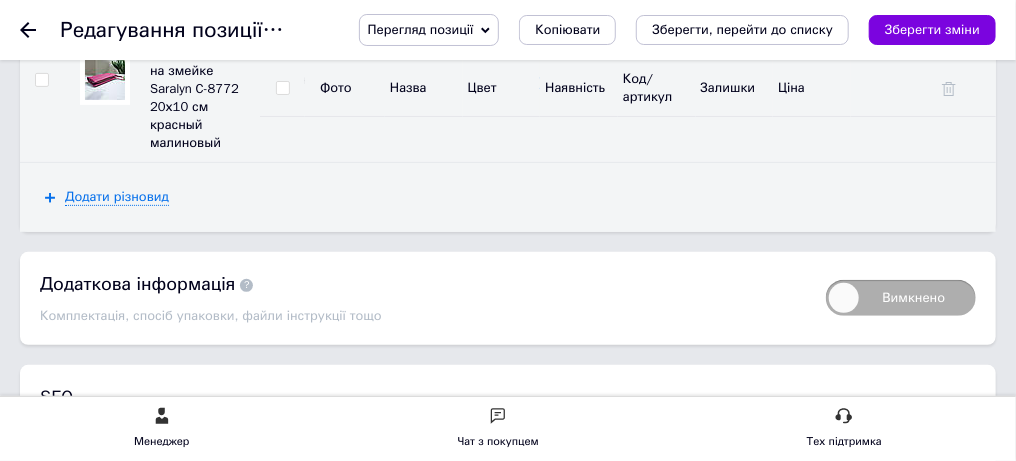 type on "3" 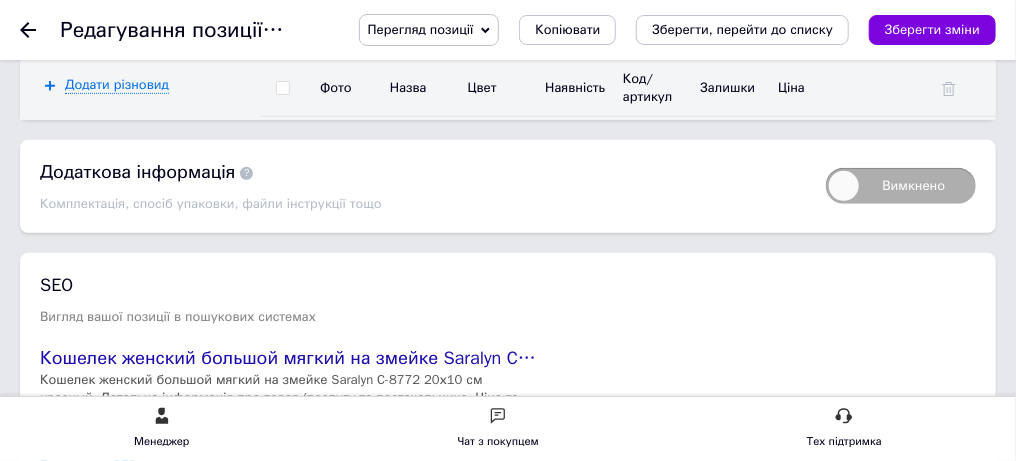 scroll, scrollTop: 3100, scrollLeft: 0, axis: vertical 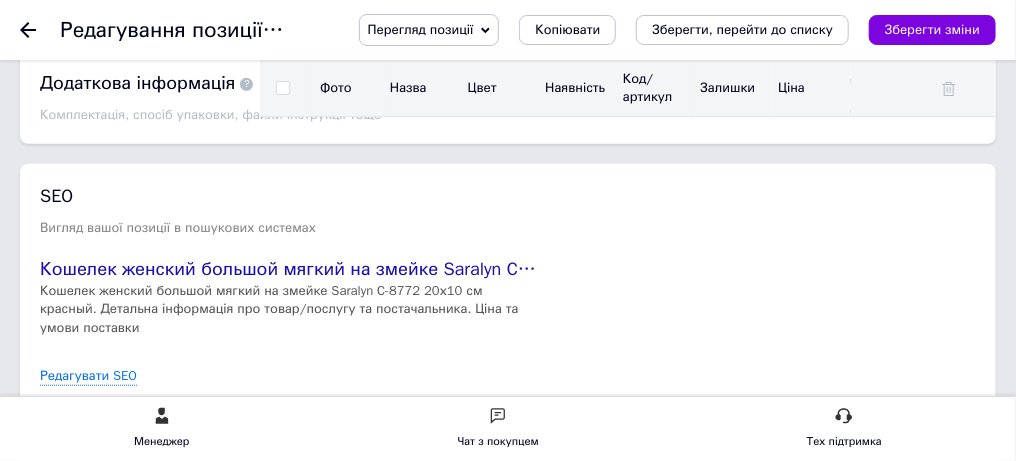 type on "430" 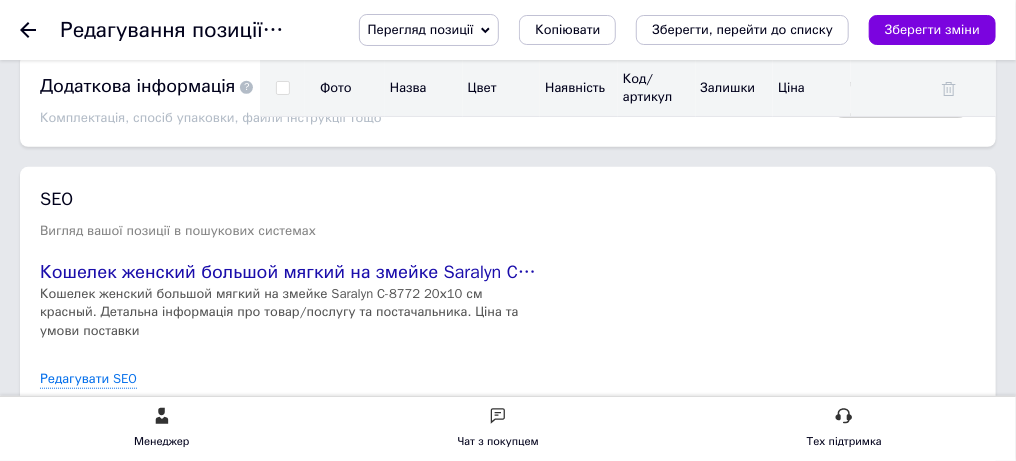 scroll, scrollTop: 3100, scrollLeft: 0, axis: vertical 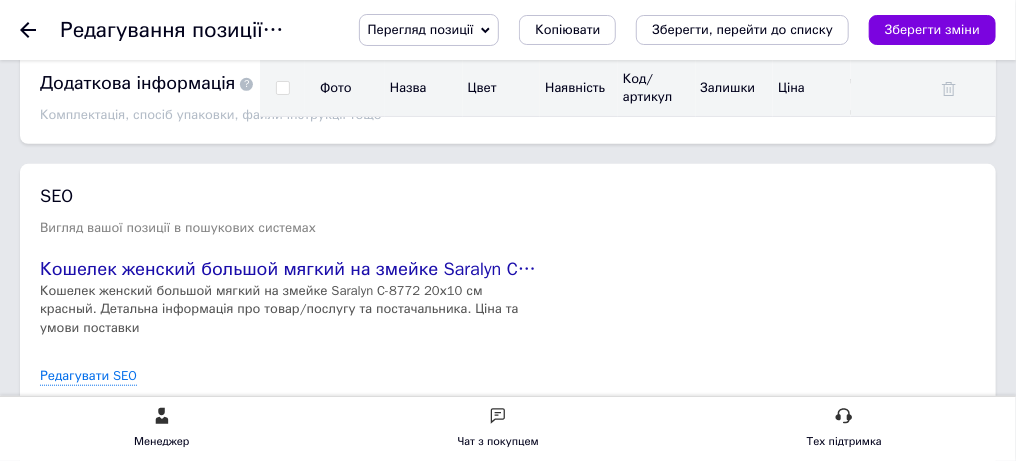 click 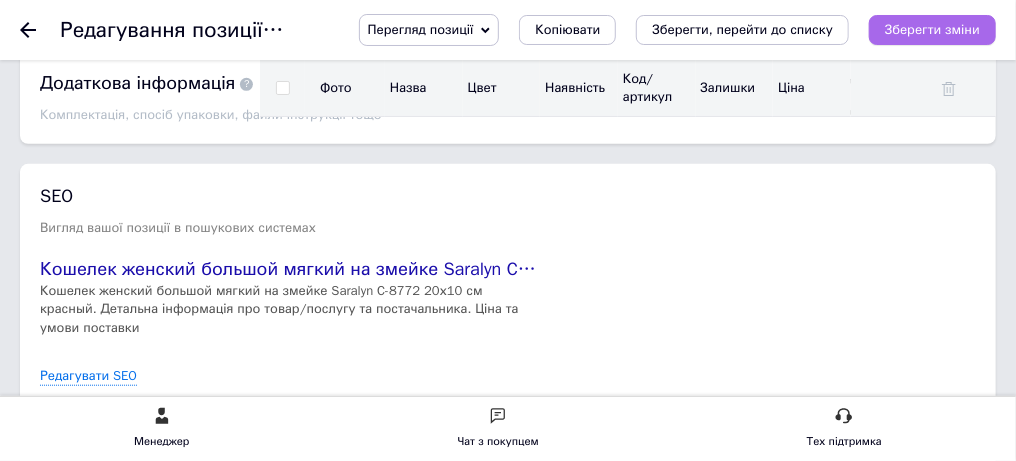 click on "Зберегти зміни" at bounding box center [932, 29] 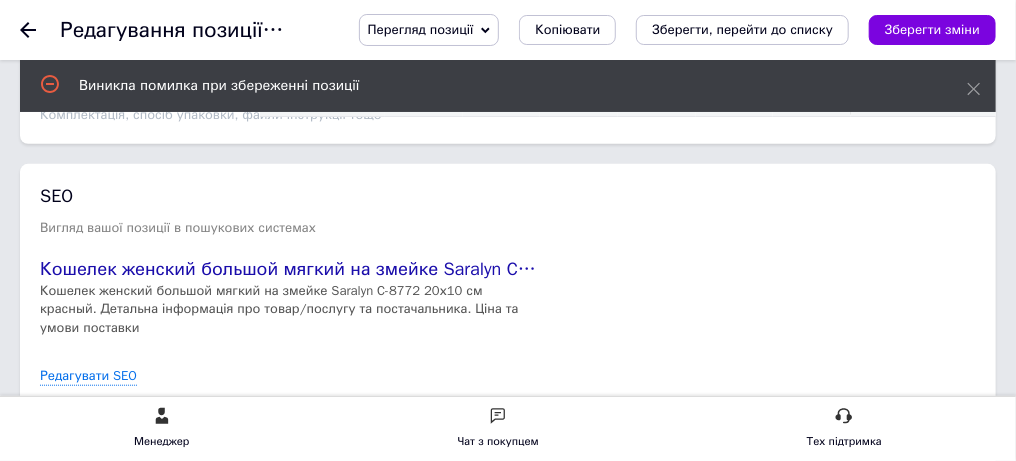 click 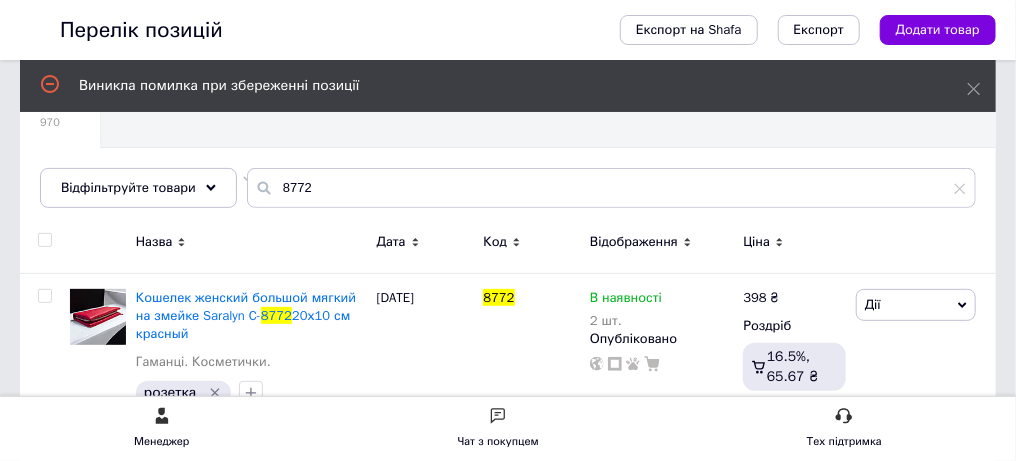scroll, scrollTop: 200, scrollLeft: 0, axis: vertical 